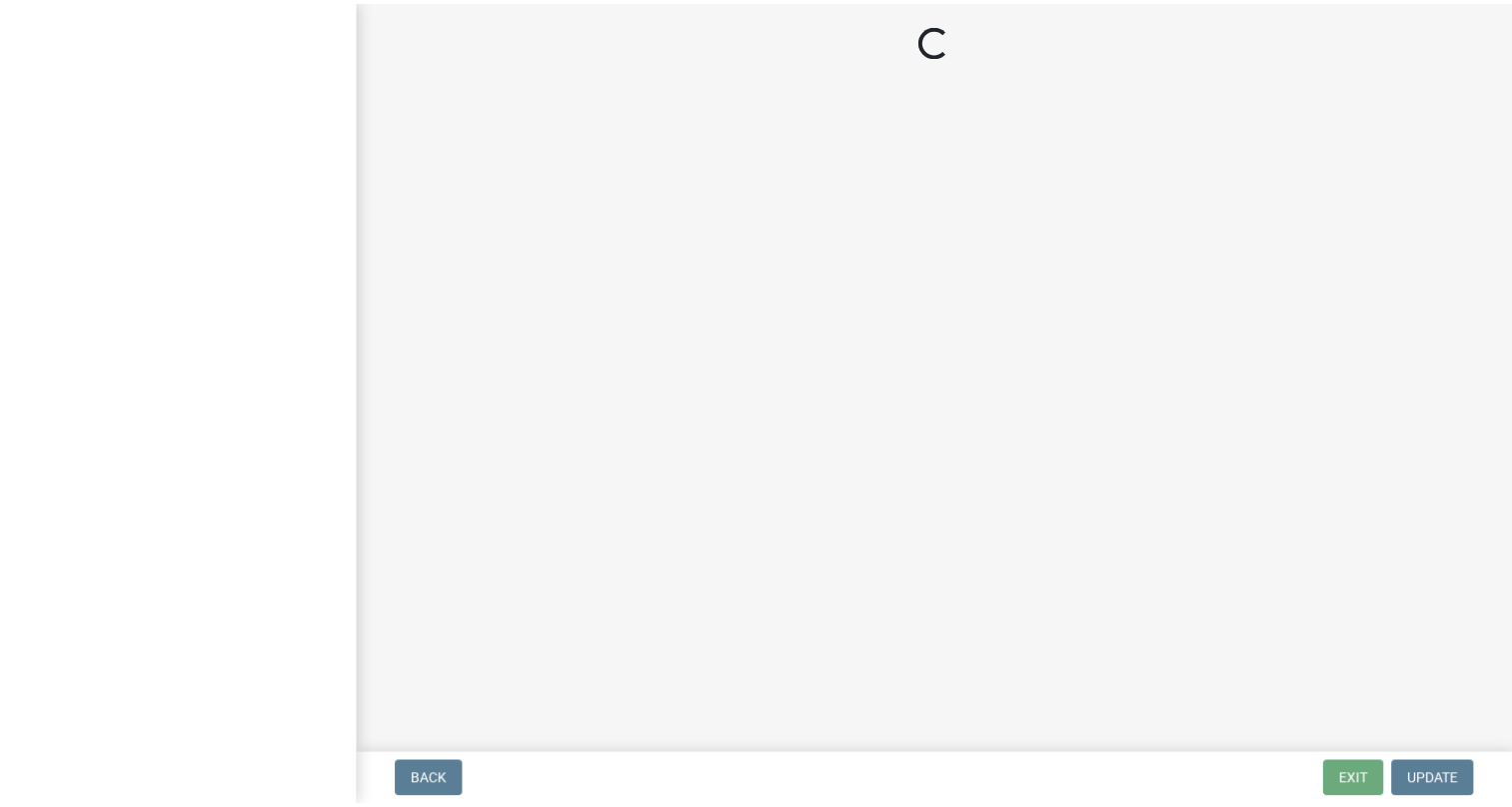scroll, scrollTop: 0, scrollLeft: 0, axis: both 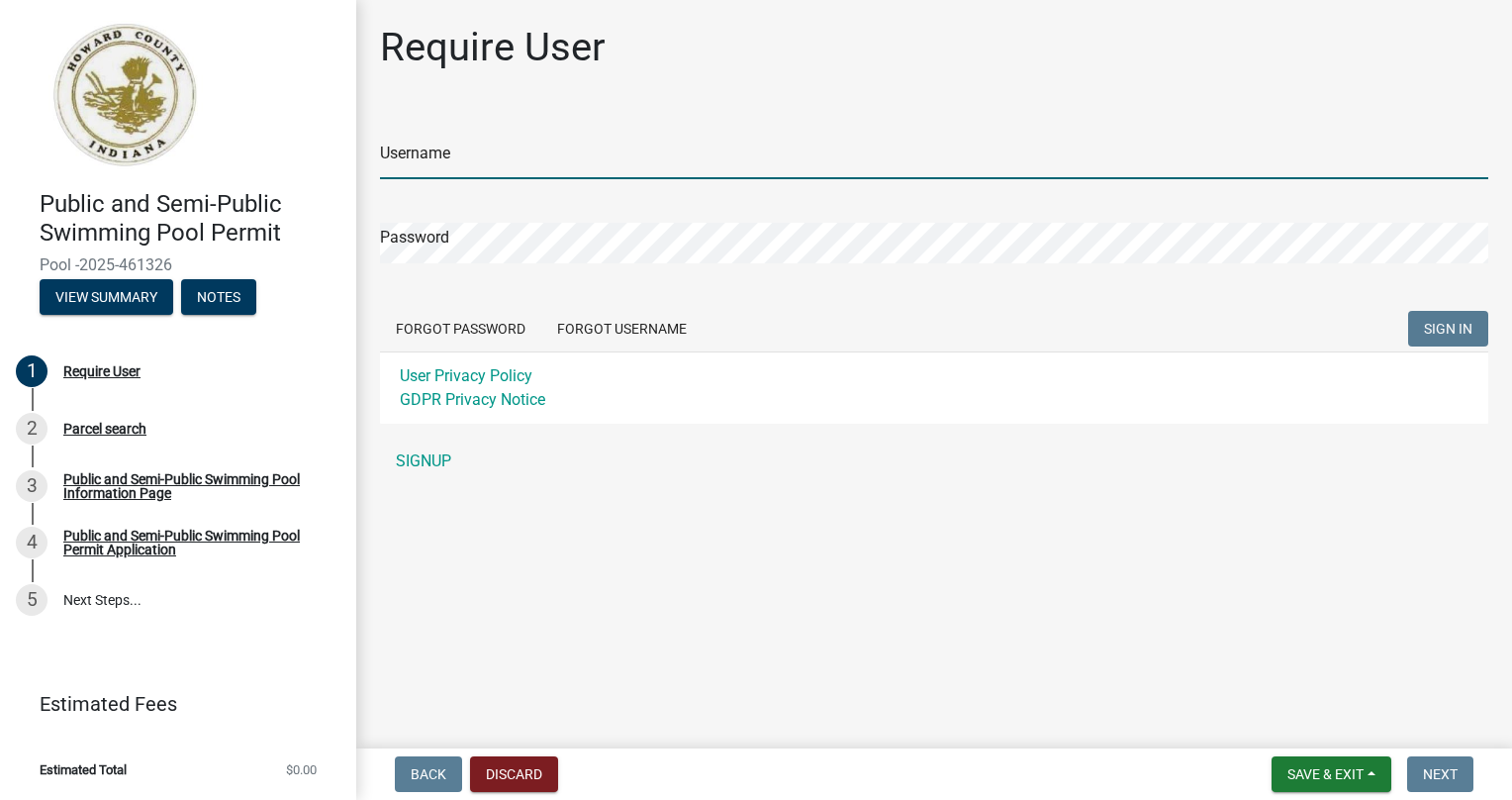 click on "Username" at bounding box center (934, 158) 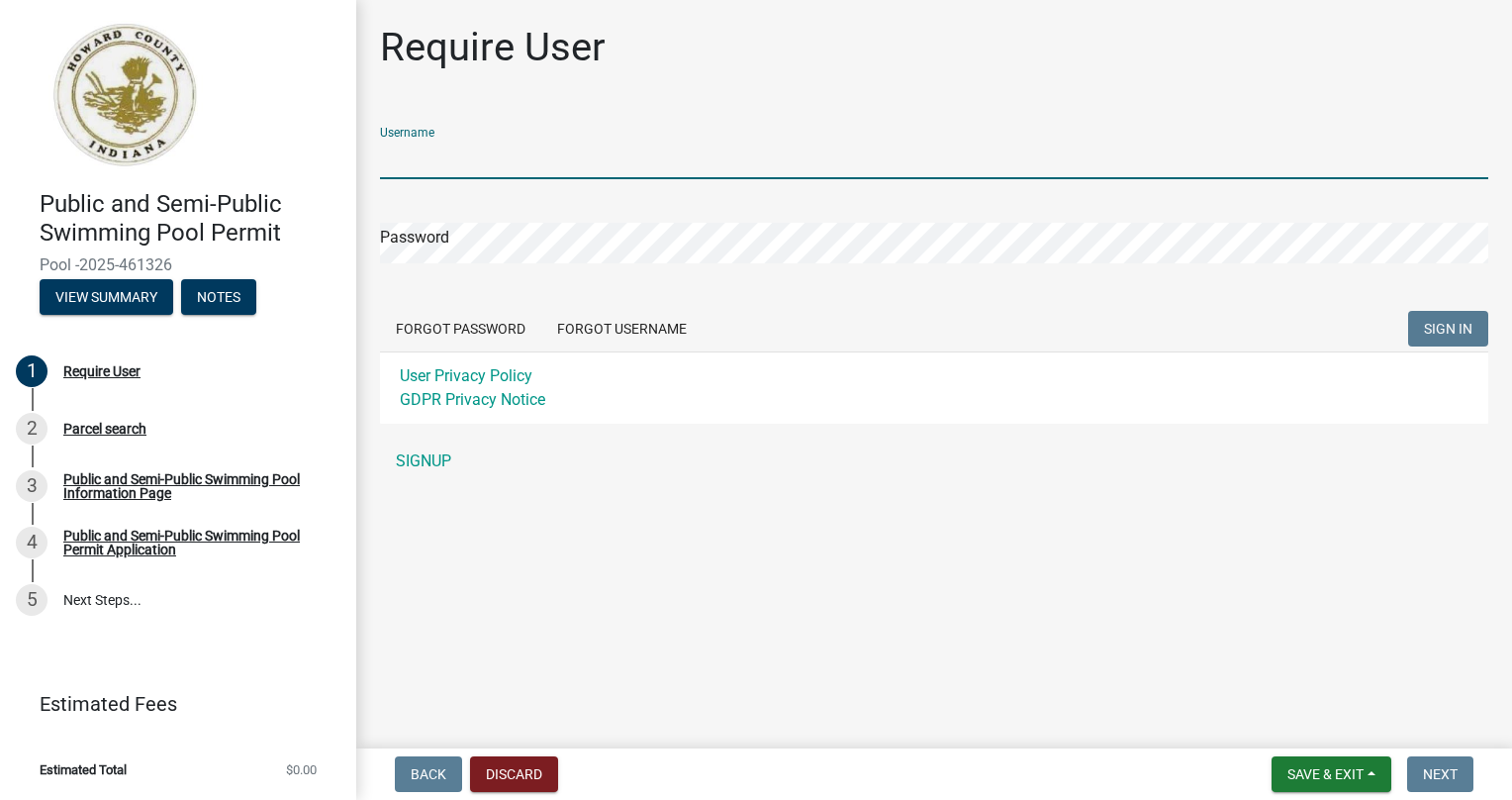 type on "K" 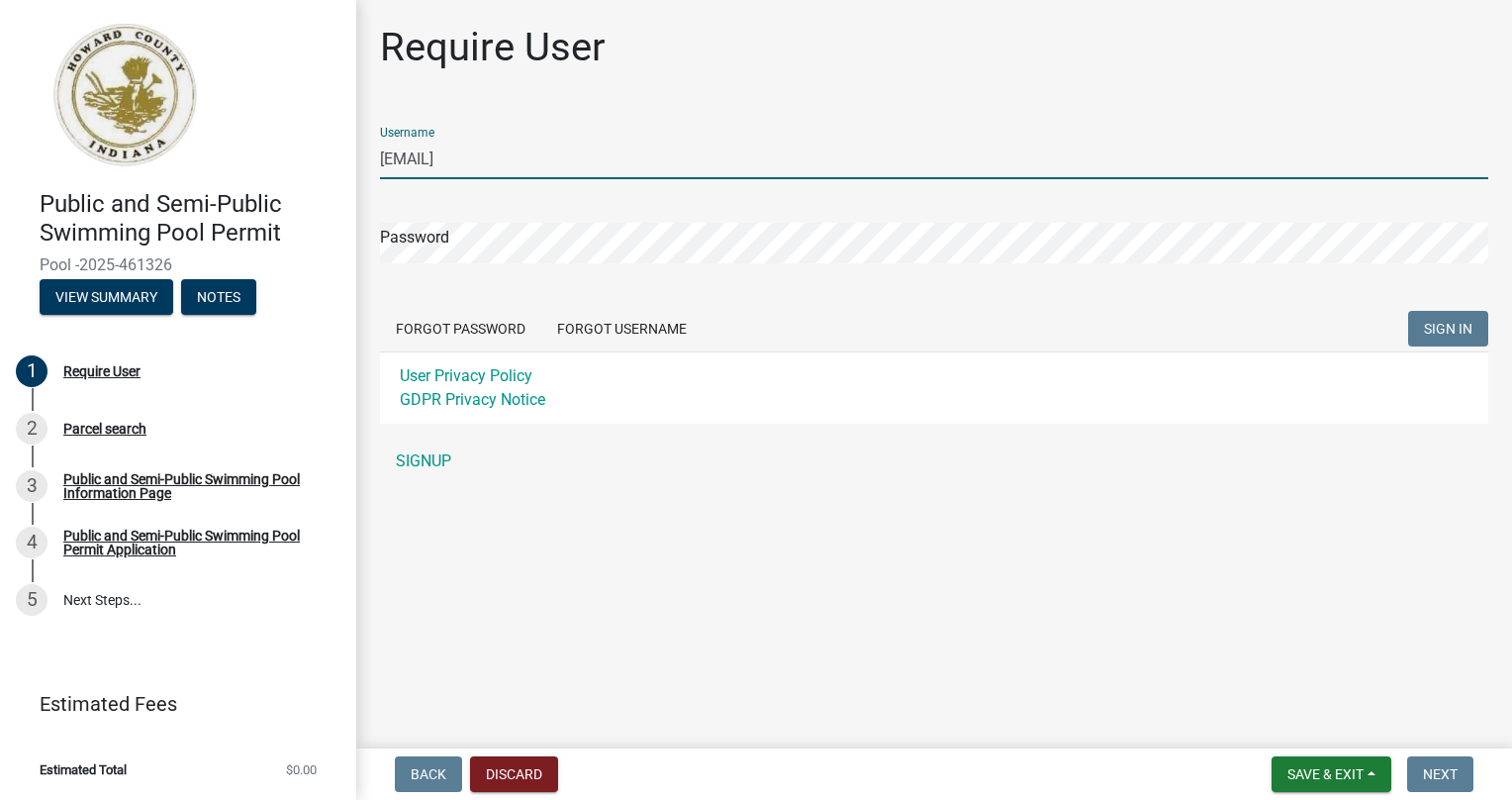 type on "[EMAIL]" 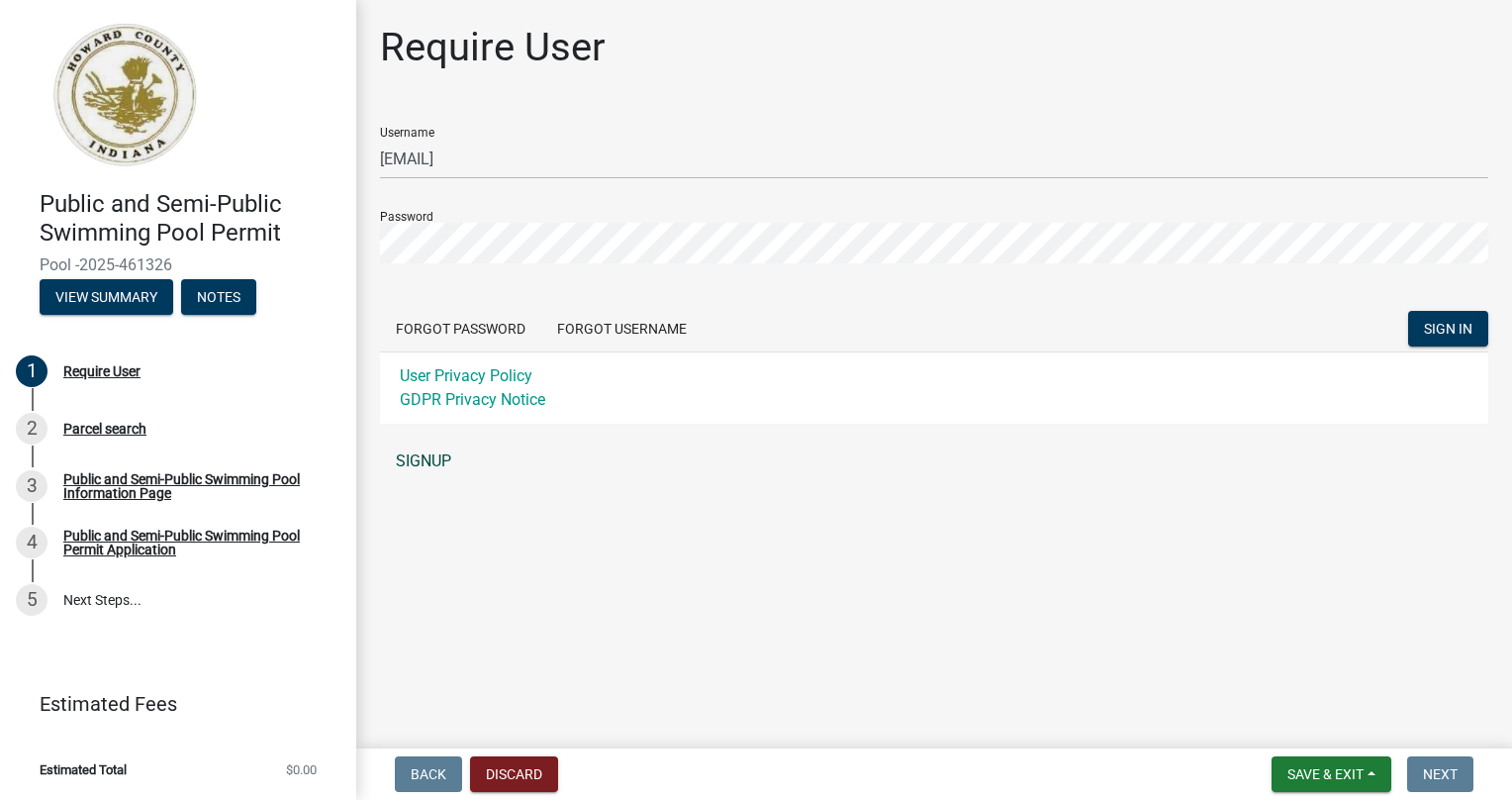 click on "SIGNUP" 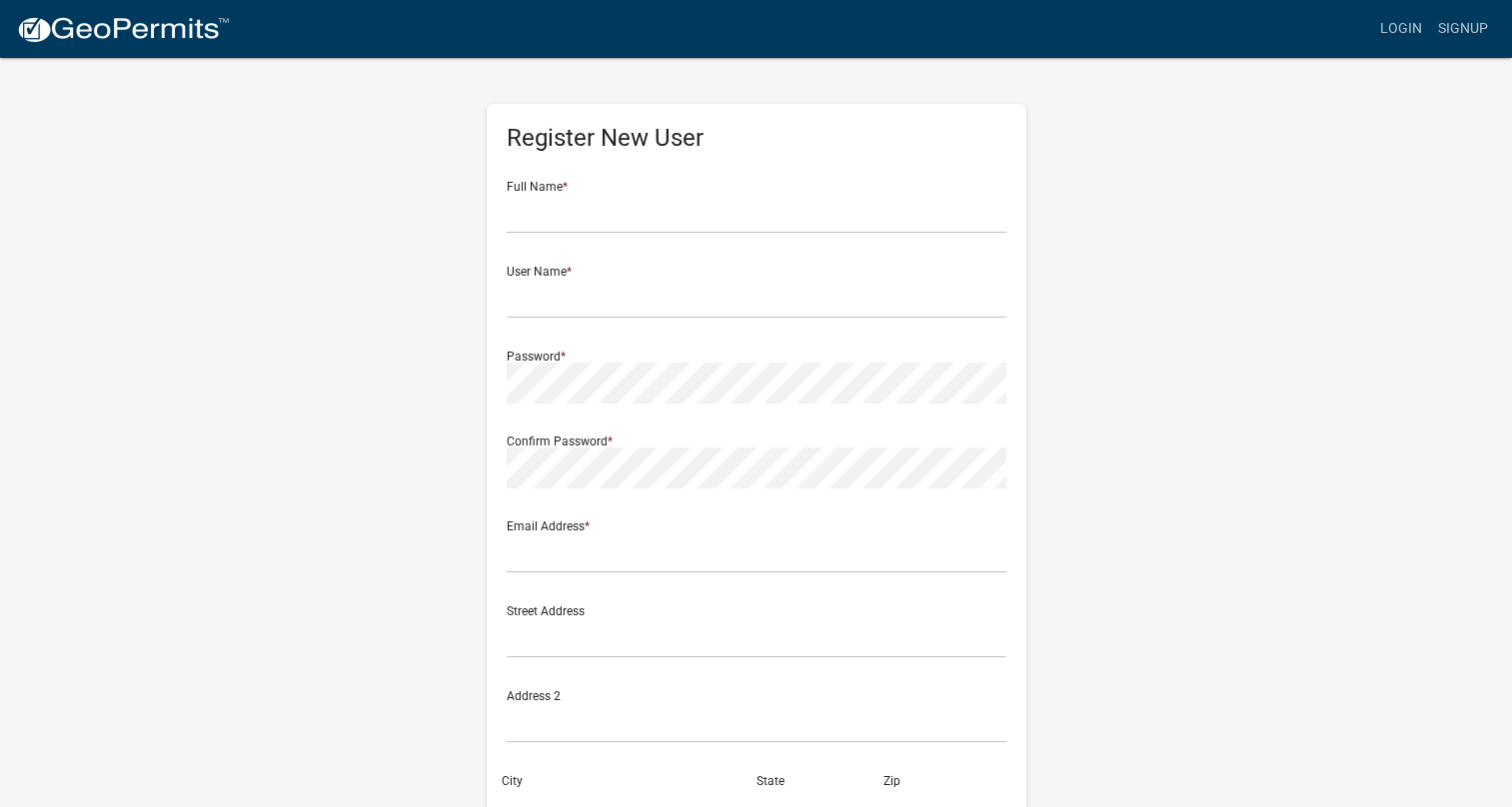 click on "Register New User Full Name  * User Name  * Password  * Confirm Password  * Email Address  * Street Address  Address 2 City  State  Zip  Phone Number  Cancel  Register" 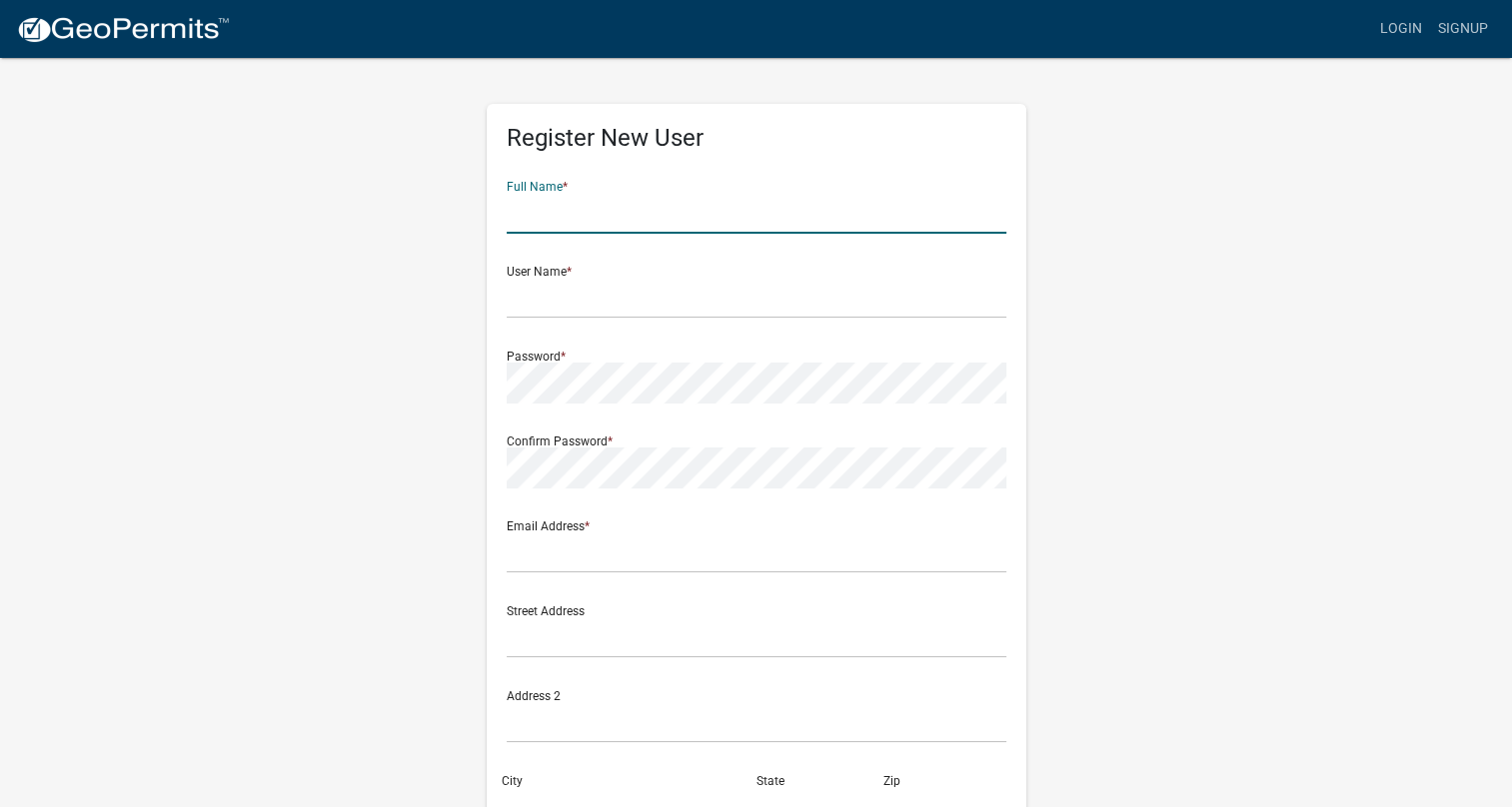 click 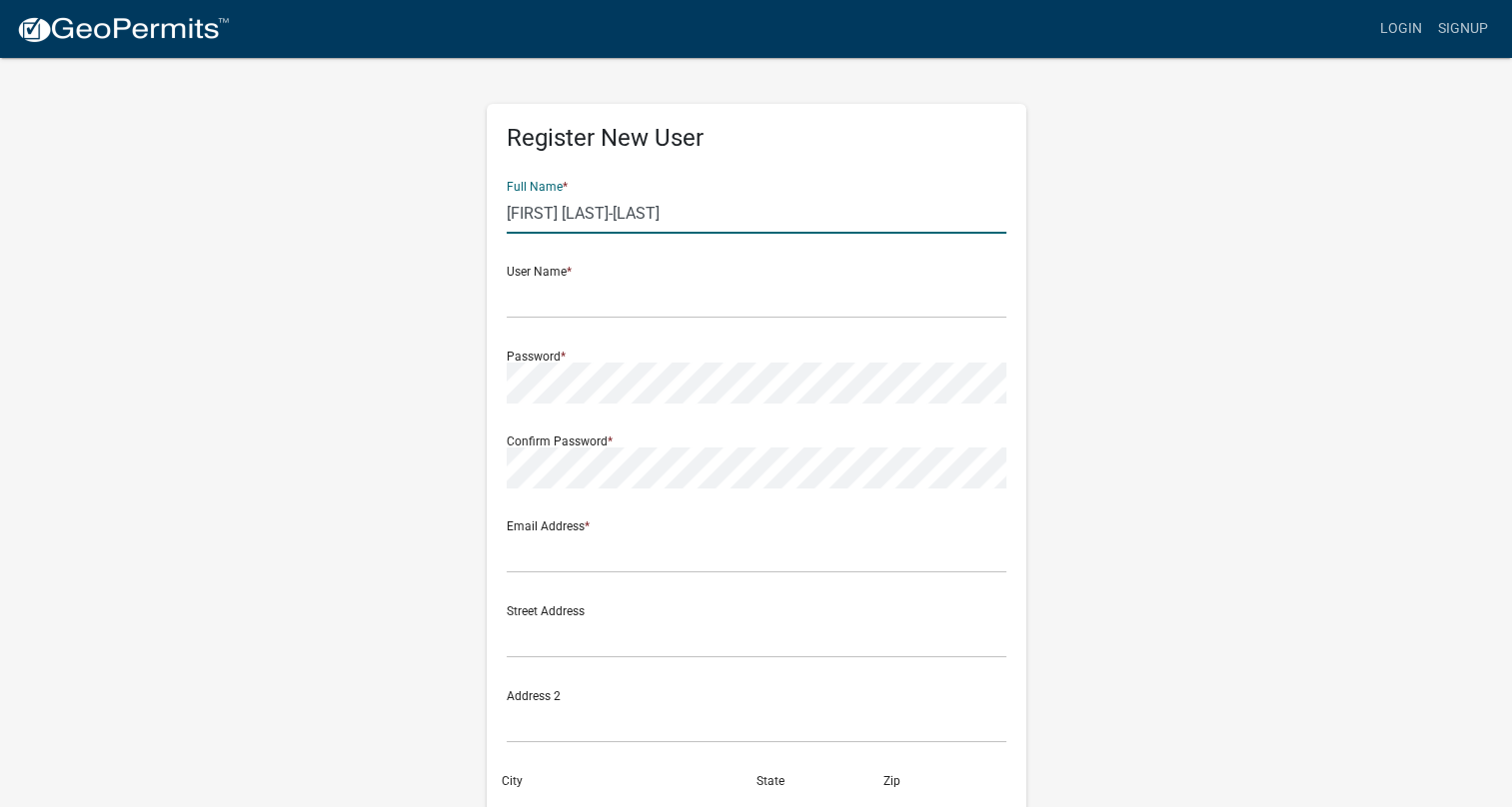 type on "[FIRST] [LAST]-[LAST]" 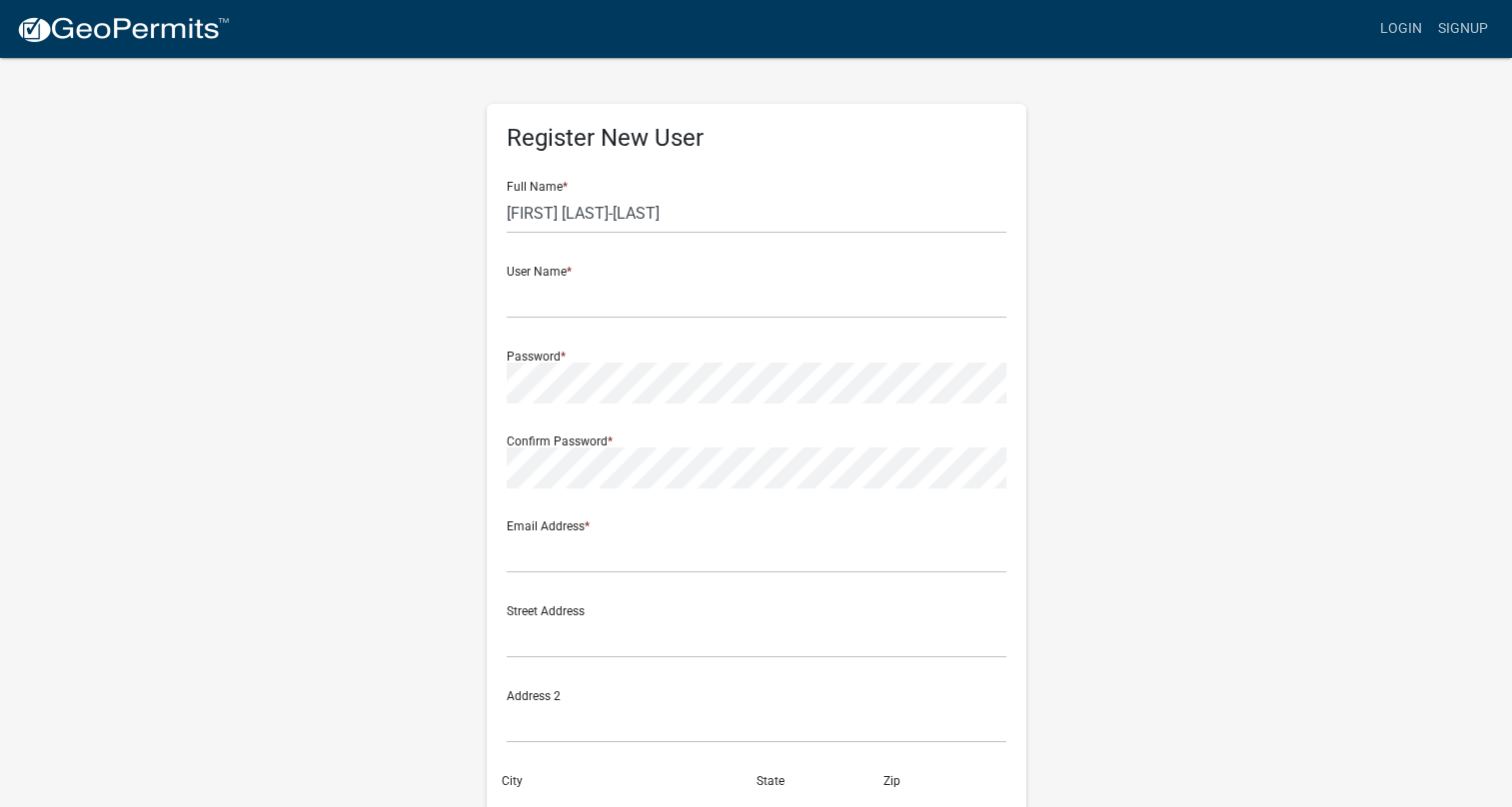 click on "Register New User Full Name  * [FIRST] [LAST]-[LAST] User Name  * Password  * Confirm Password  * Email Address  * Street Address  Address 2 City  State  Zip  Phone Number  Cancel  Register User Privacy Policy GDPR Privacy Notice" 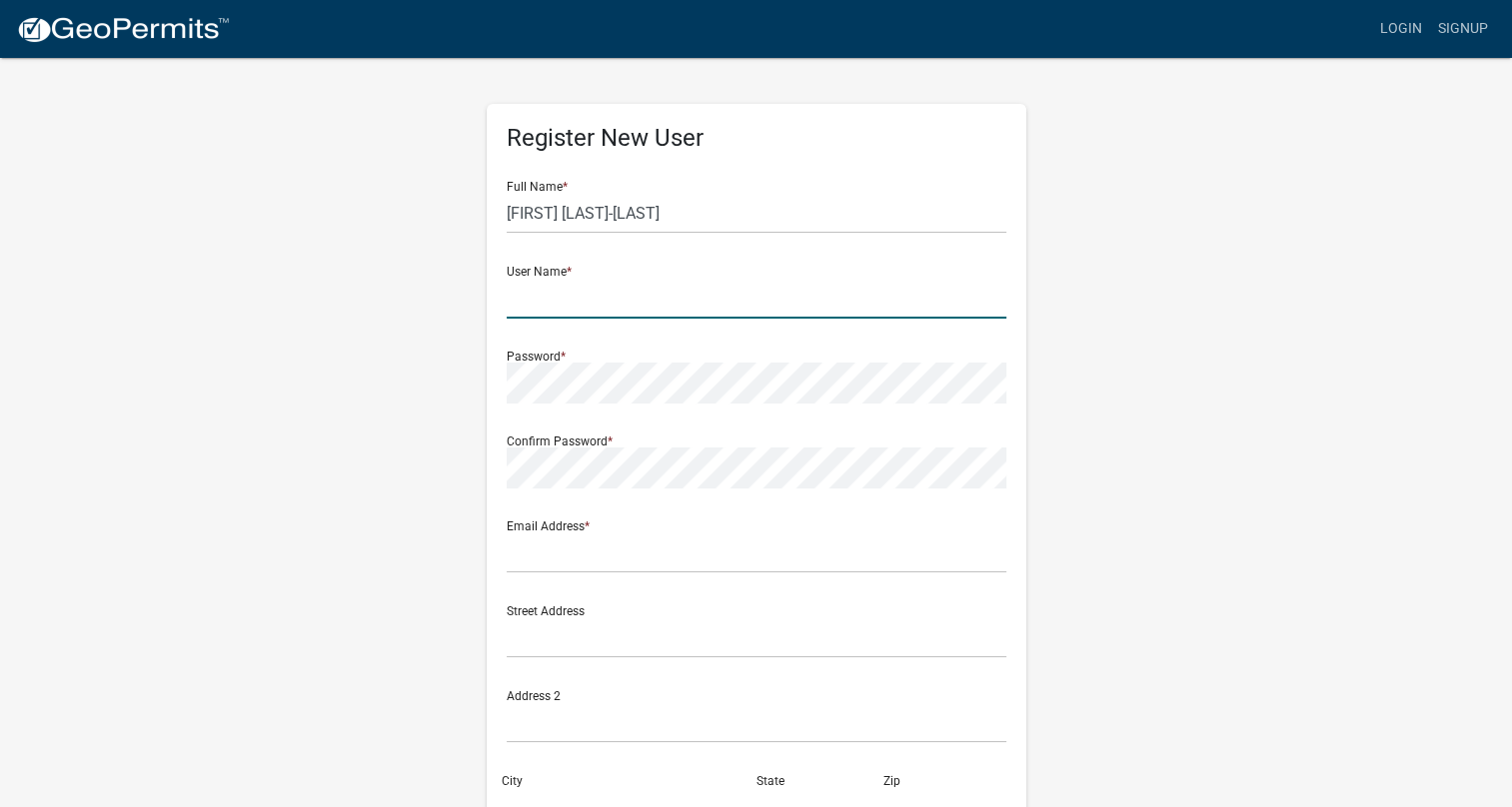 click 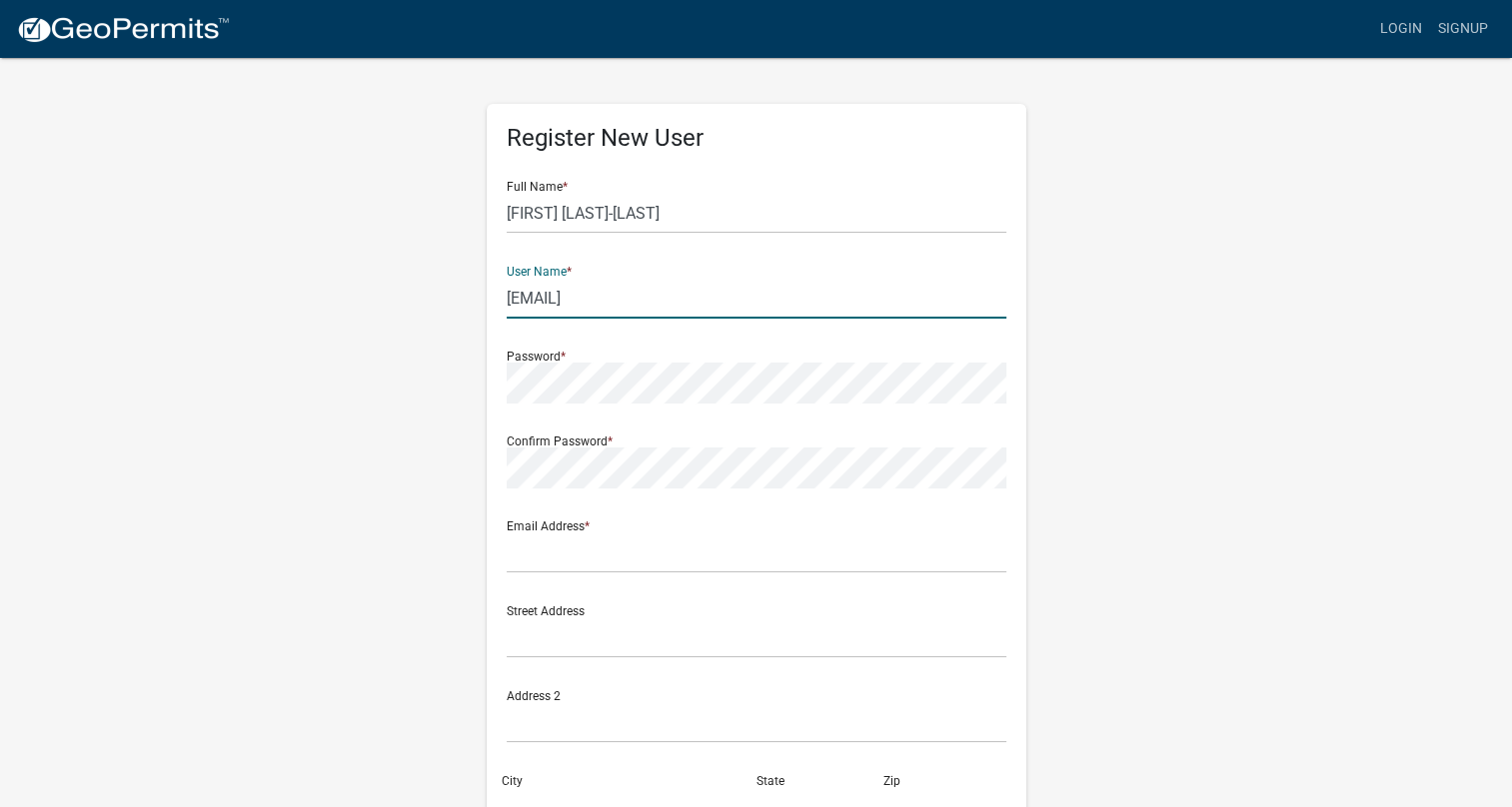 type on "[EMAIL]" 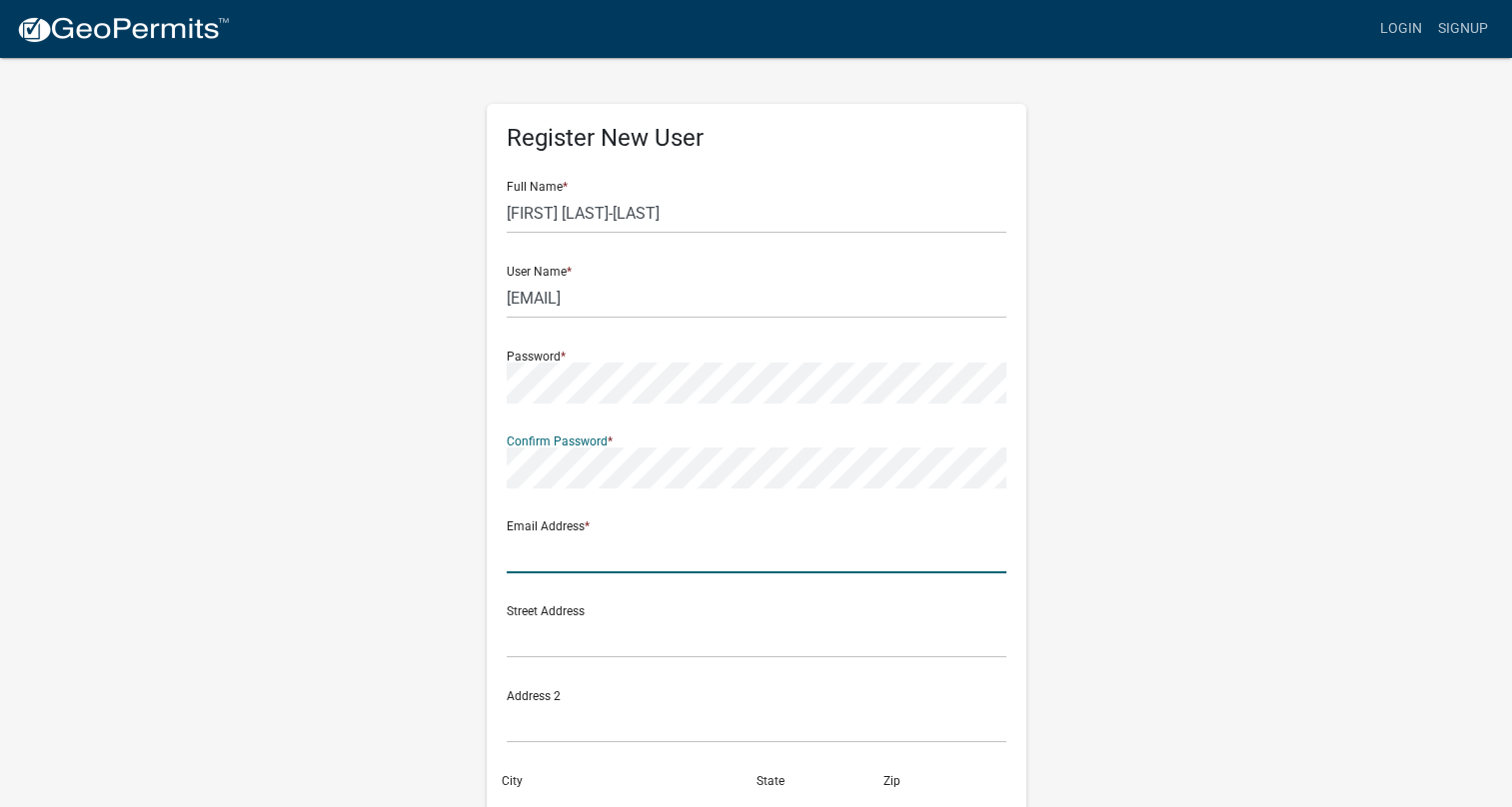 drag, startPoint x: 544, startPoint y: 560, endPoint x: 496, endPoint y: 527, distance: 58.249464 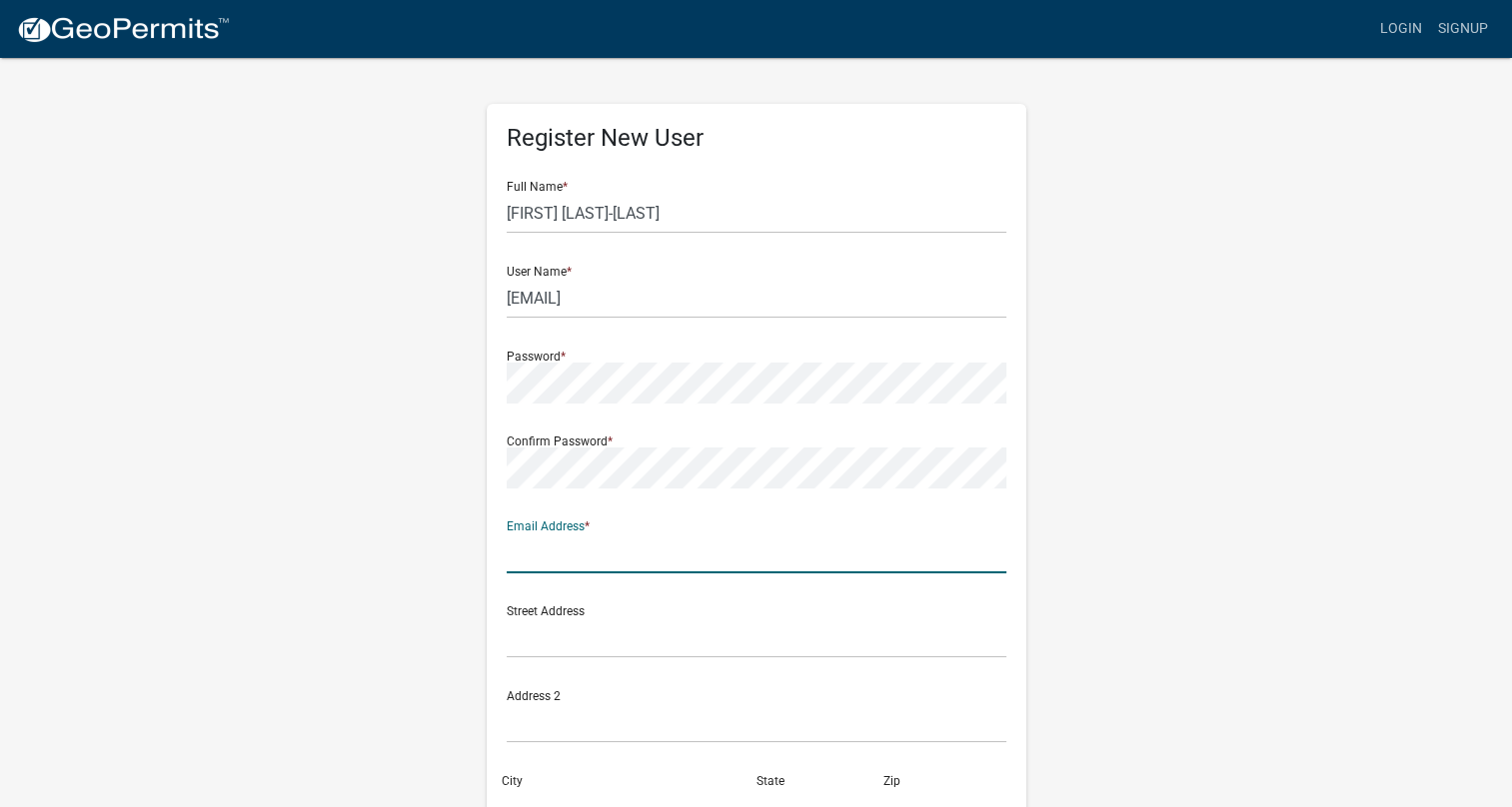 type on "[EMAIL]" 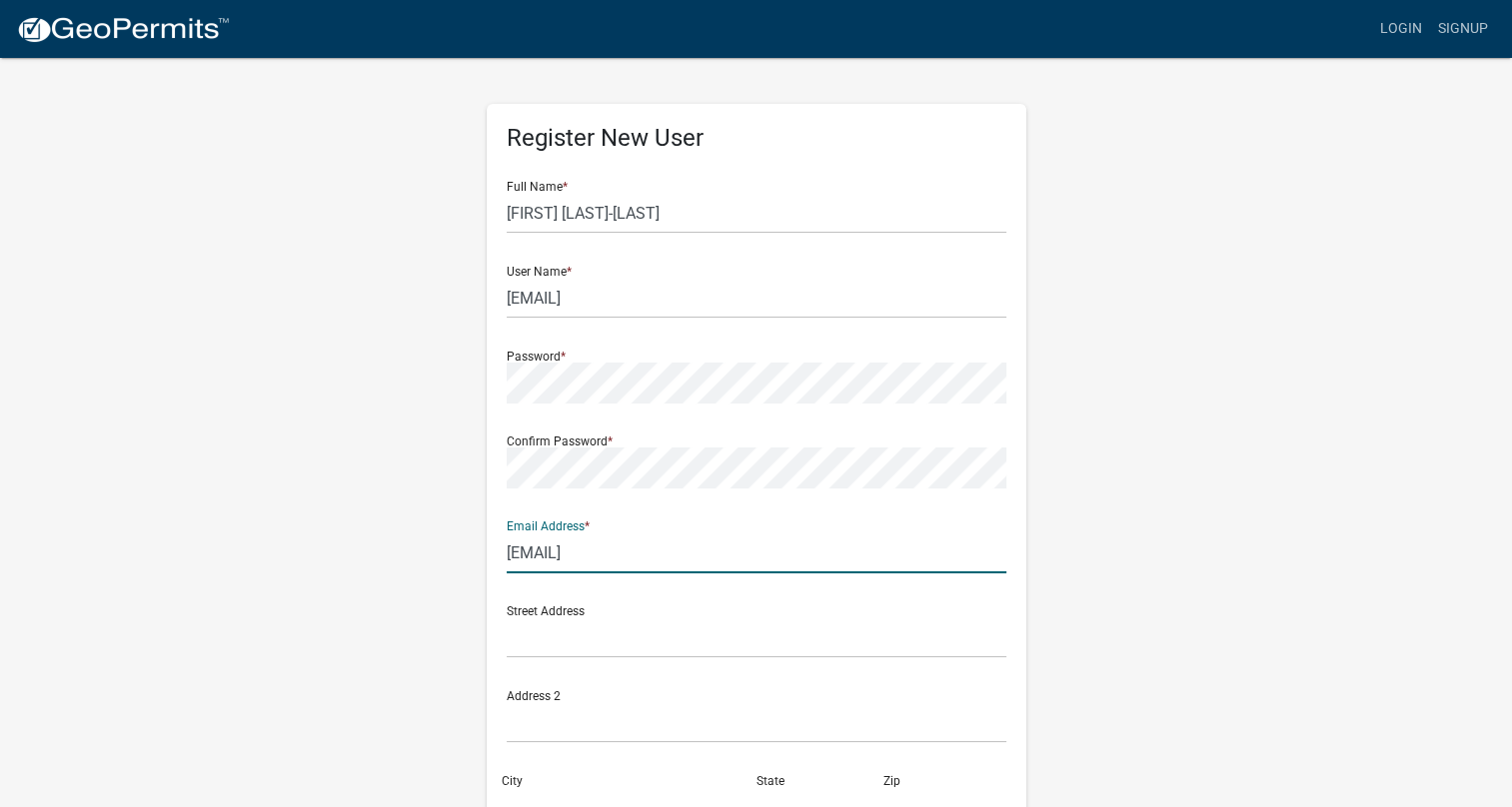 type on "[NUMBER] [STREET]  [CITY], [STATE]  [ZIP]" 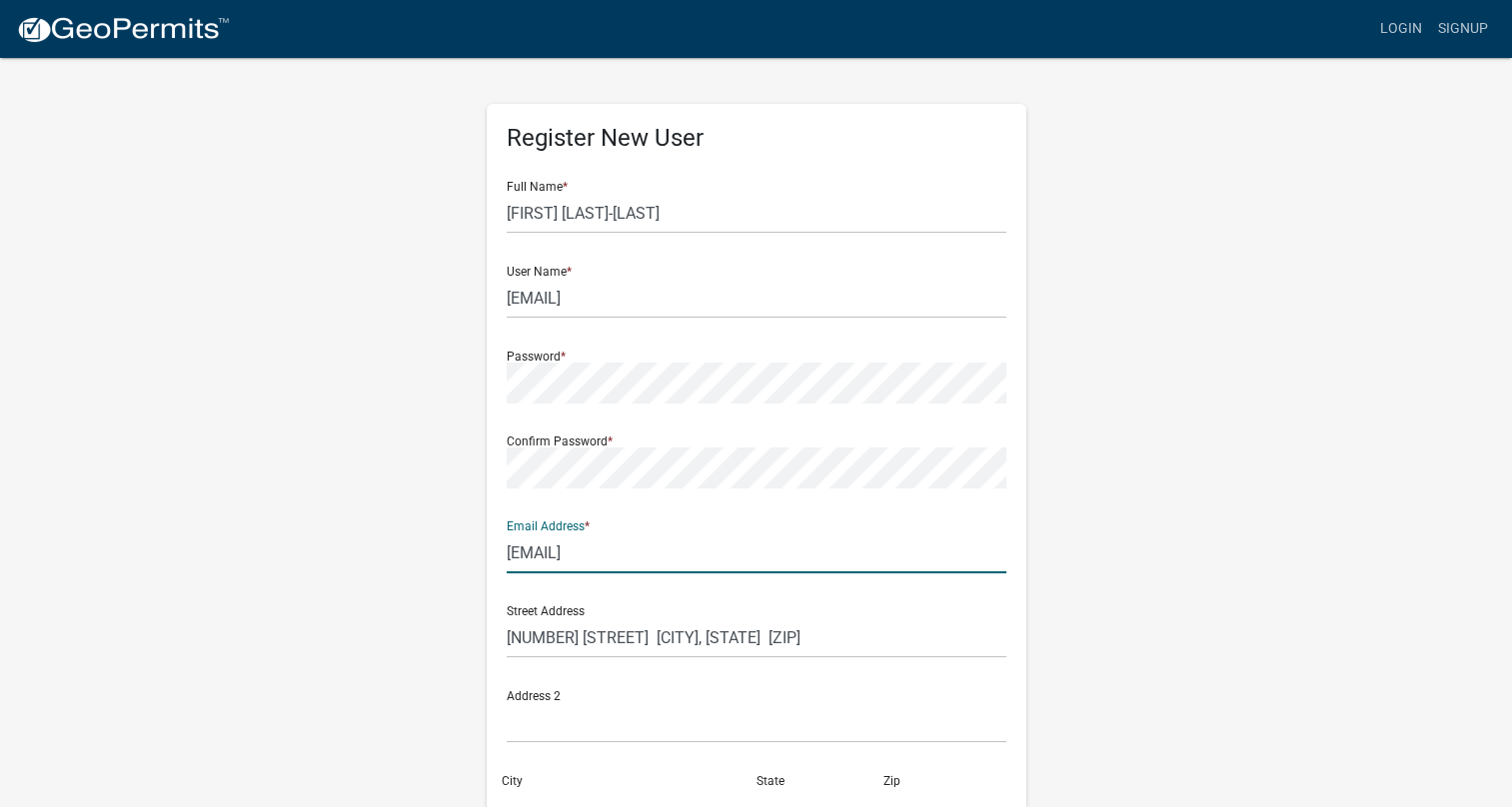 type on "Kokomo" 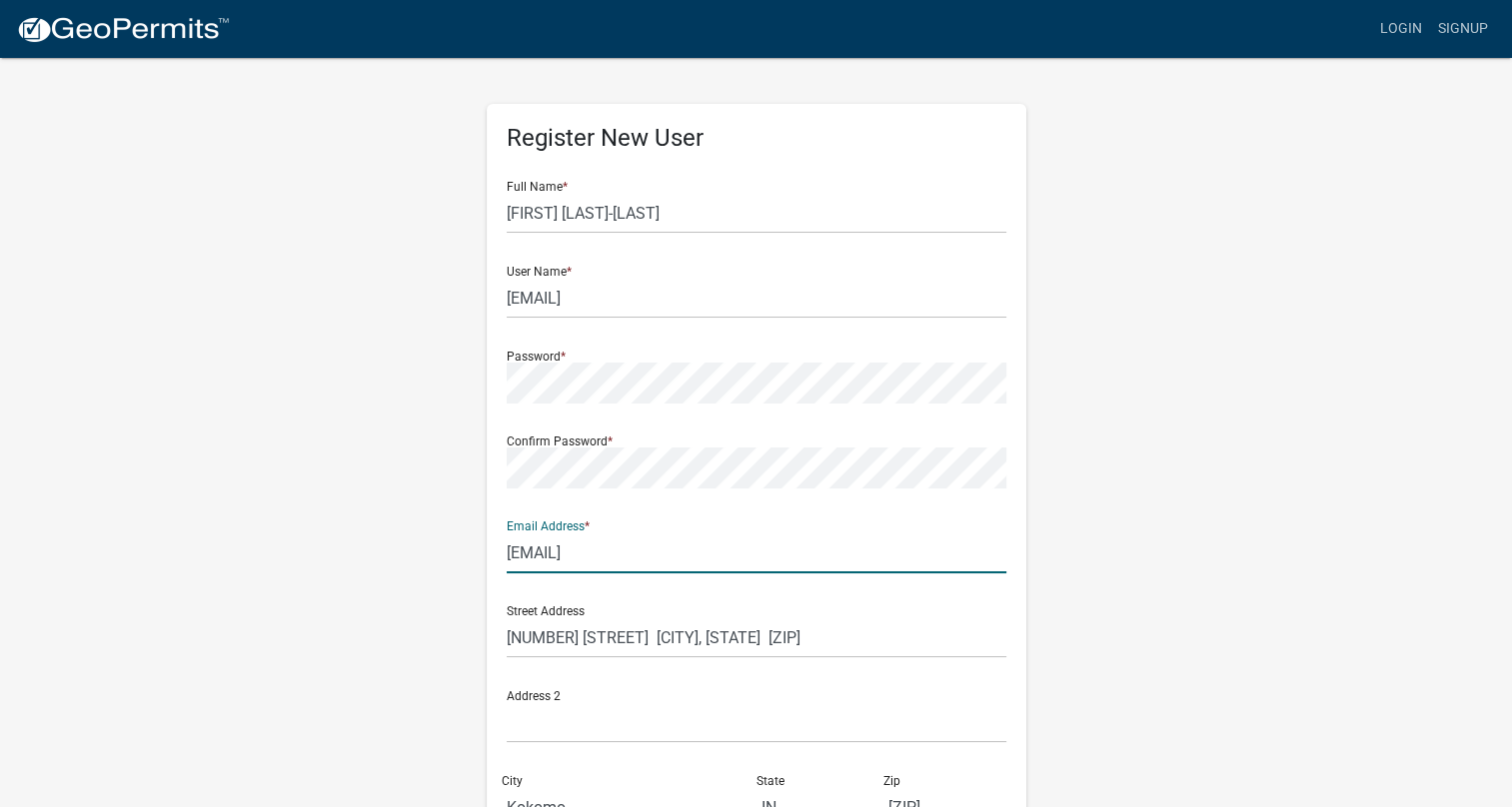 type on "[PHONE]" 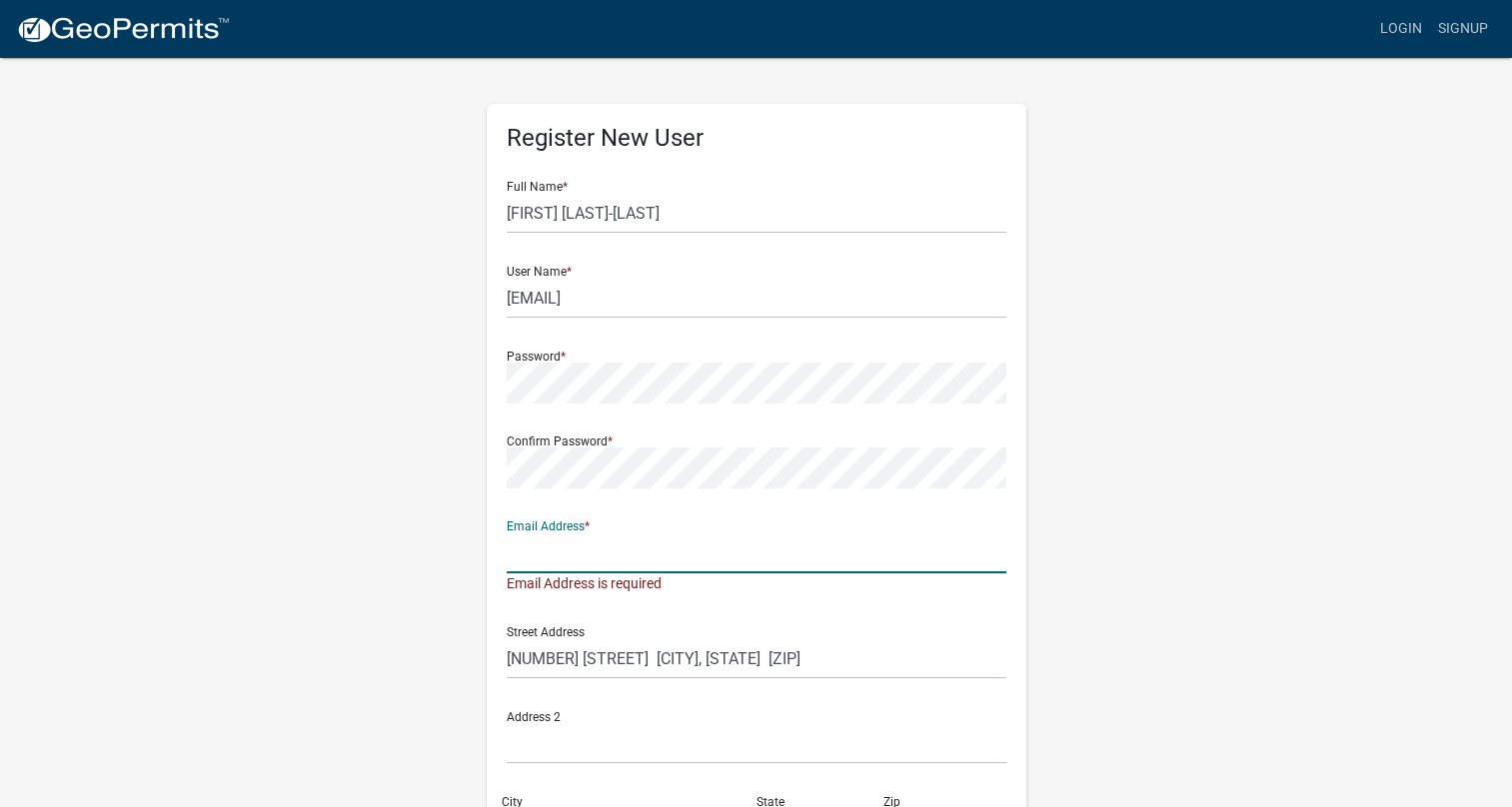 click 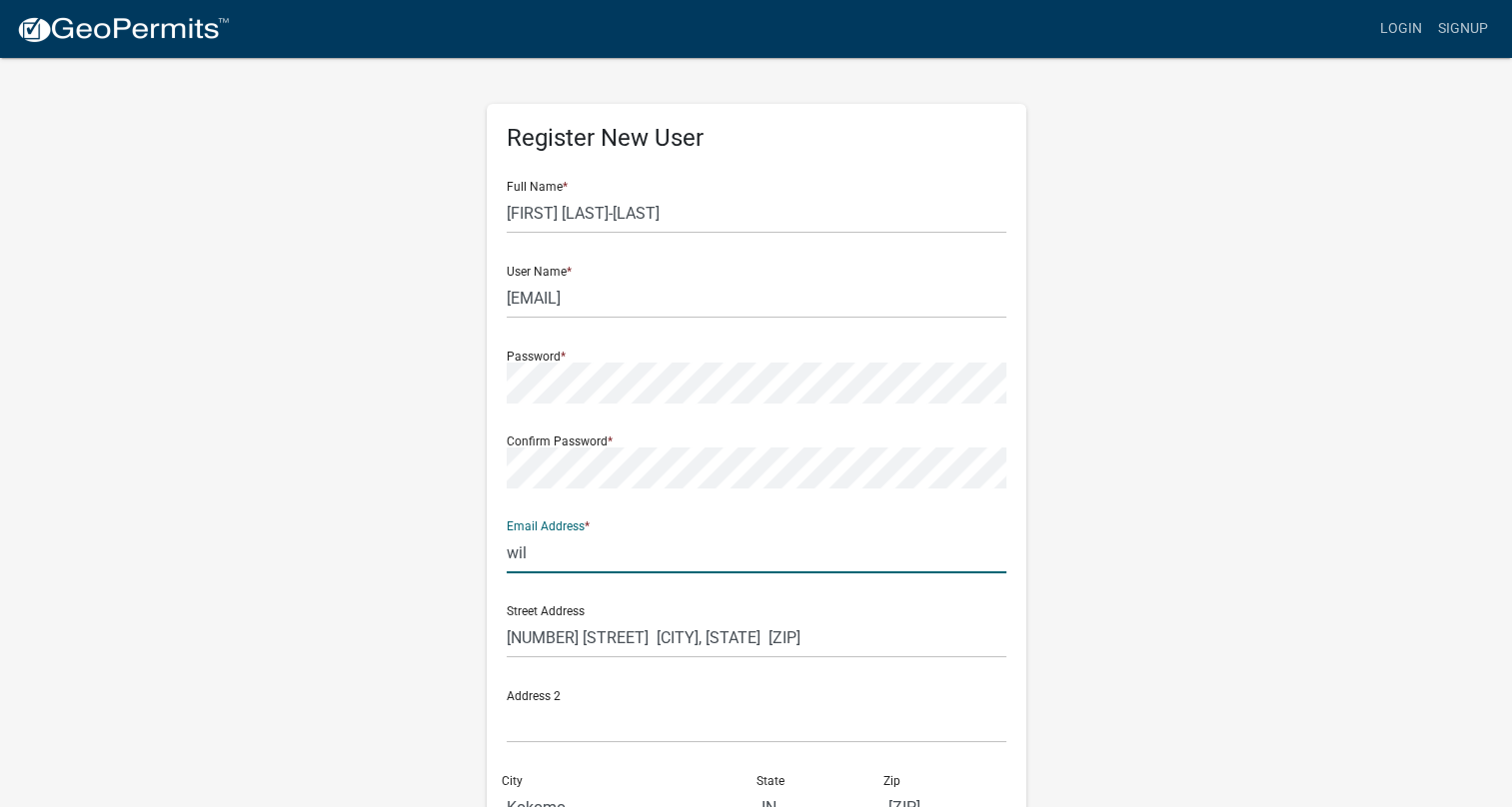 type on "wildcatcreekmanager@example.com" 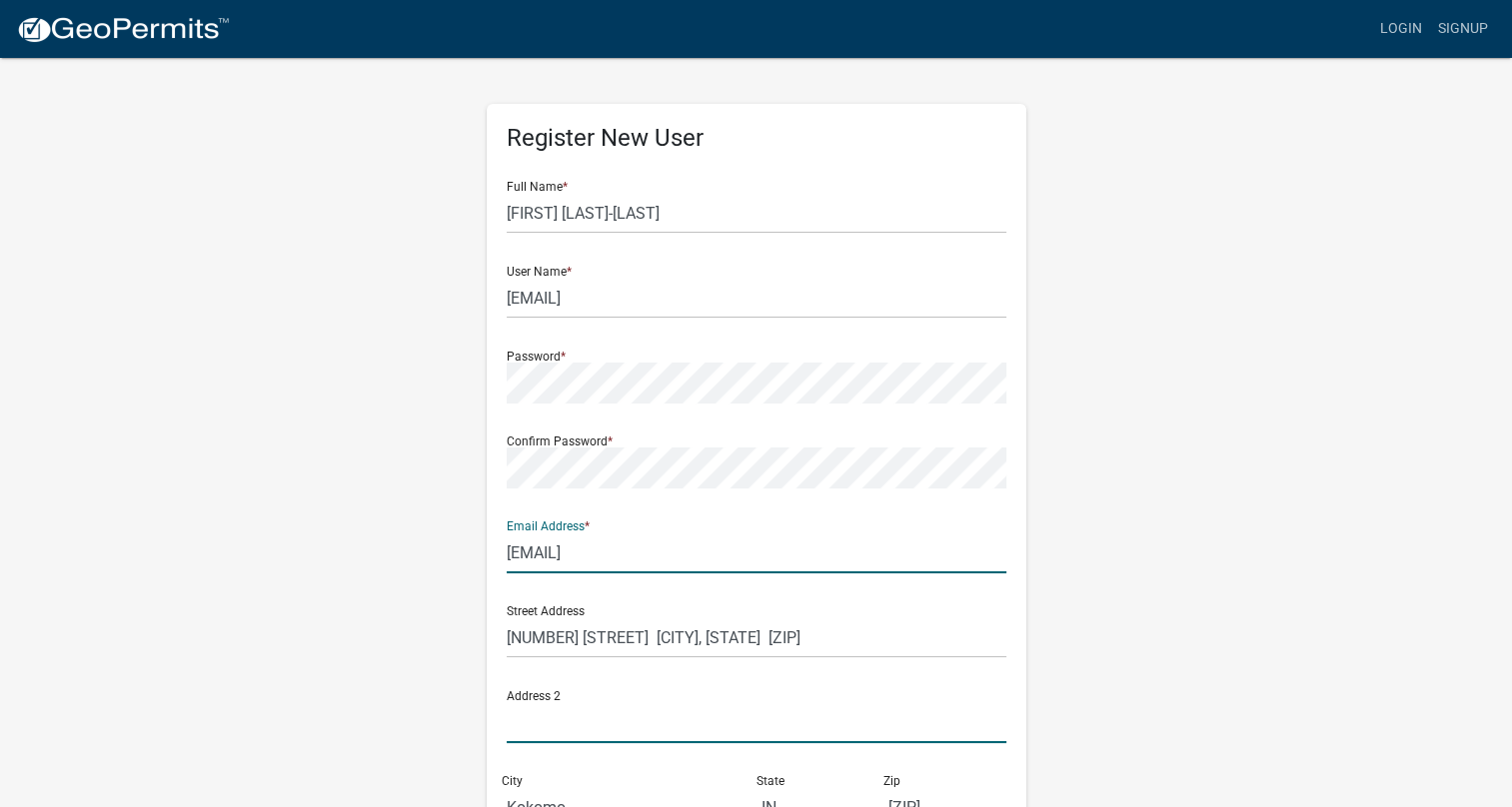 type on "200" 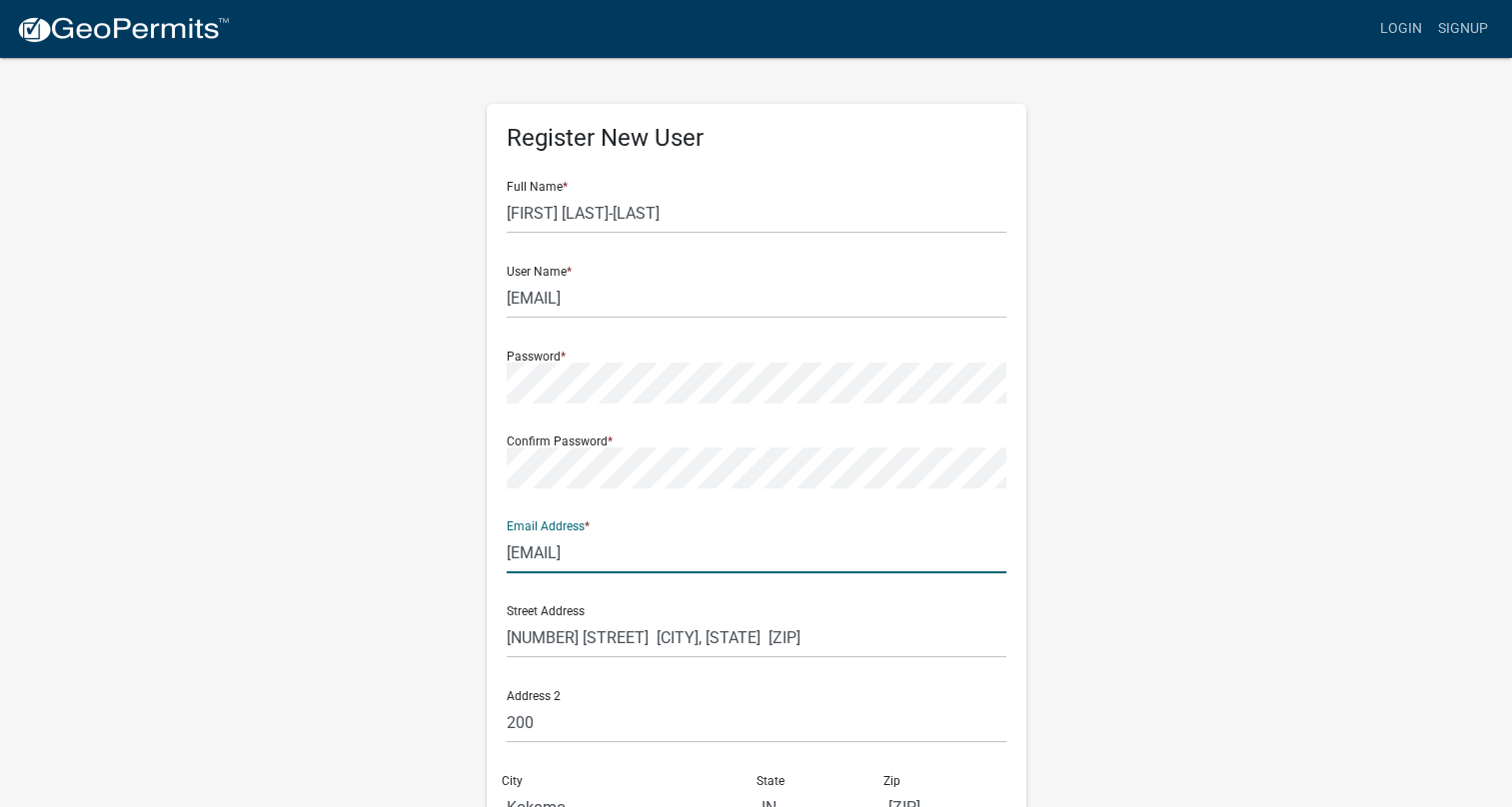 type on "rankinsdaniel@aol.com" 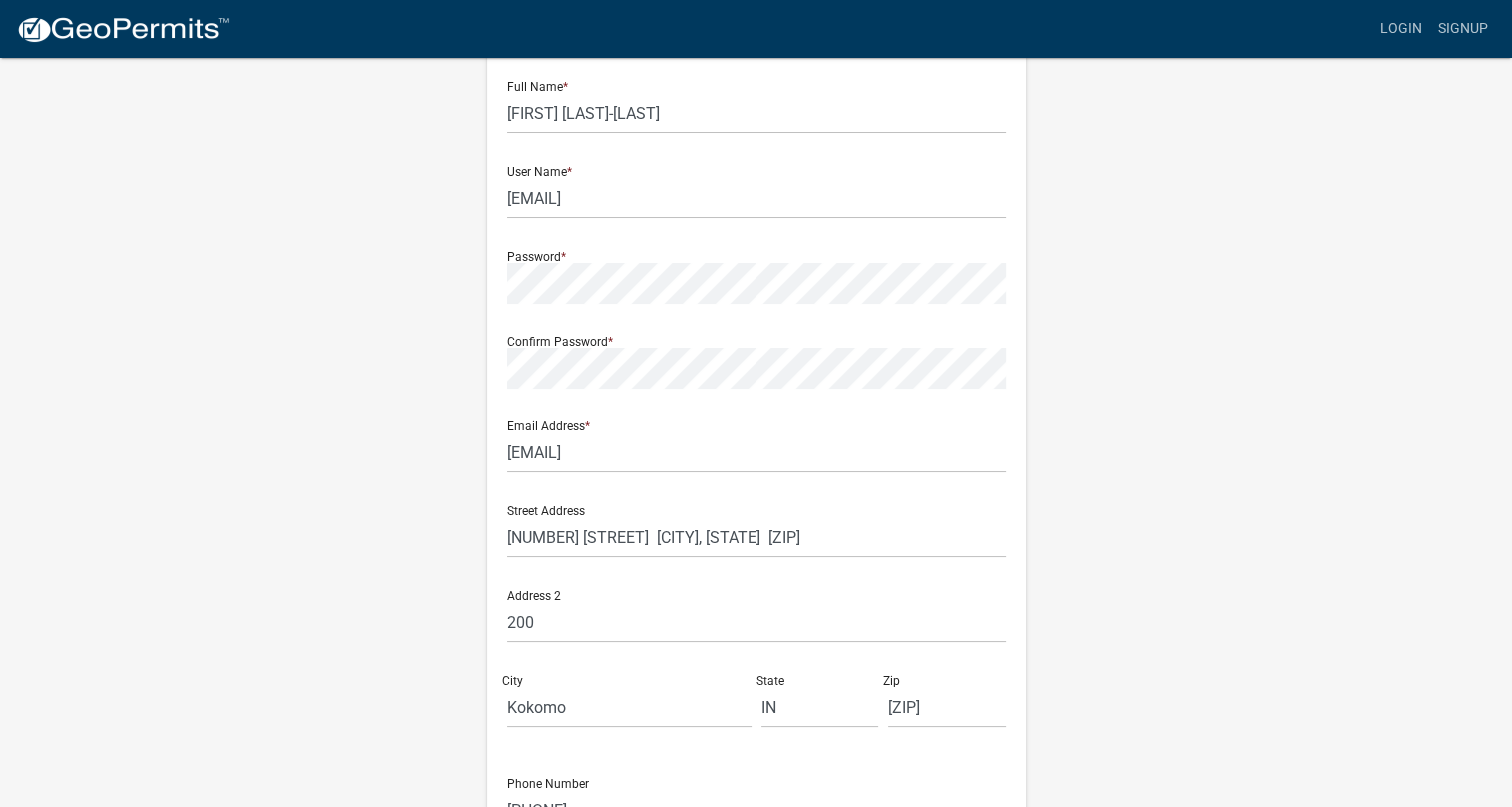 scroll, scrollTop: 200, scrollLeft: 0, axis: vertical 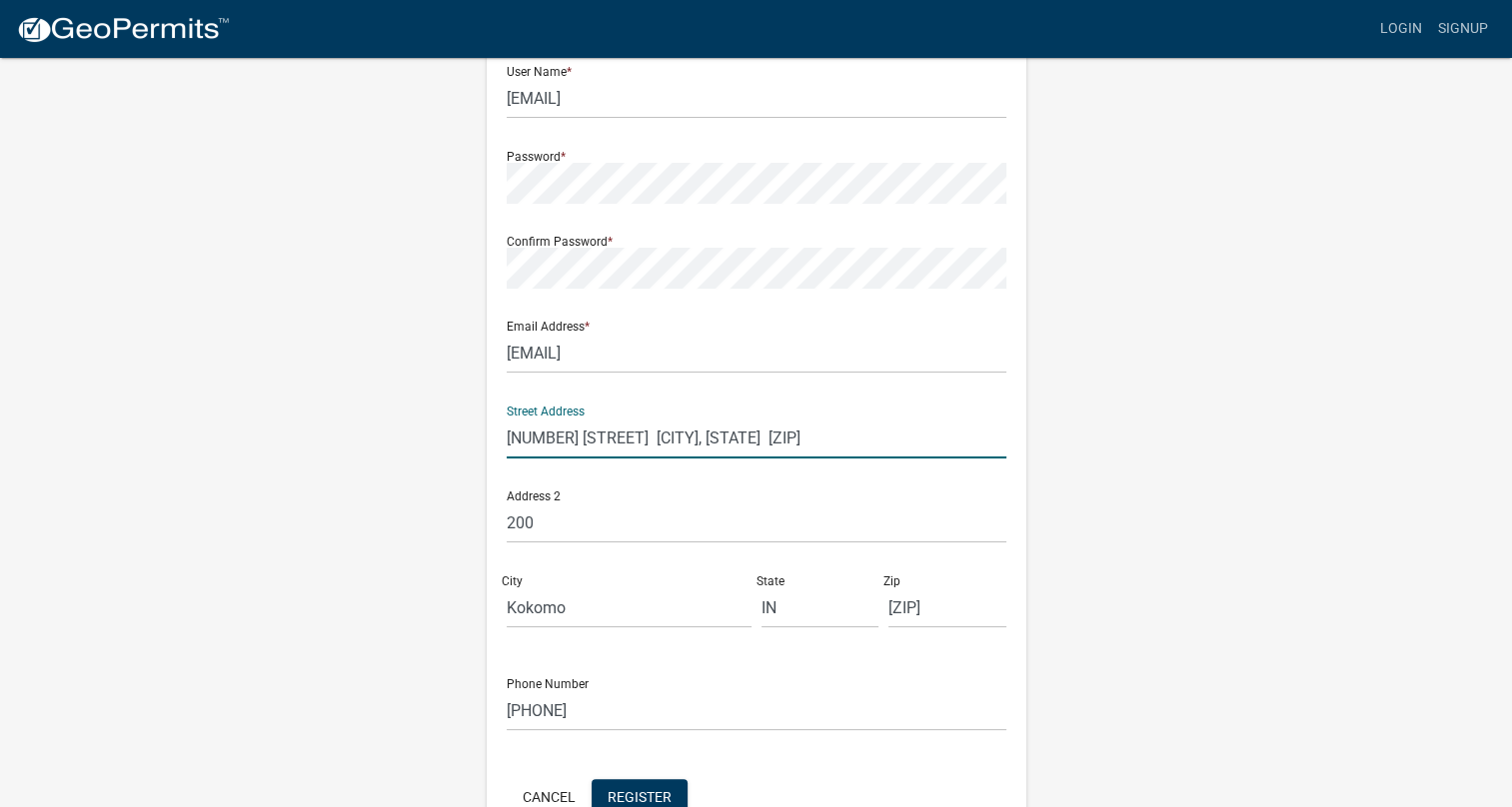 click on "1762 Hogan Drive [CITY], [STATE] 46902" 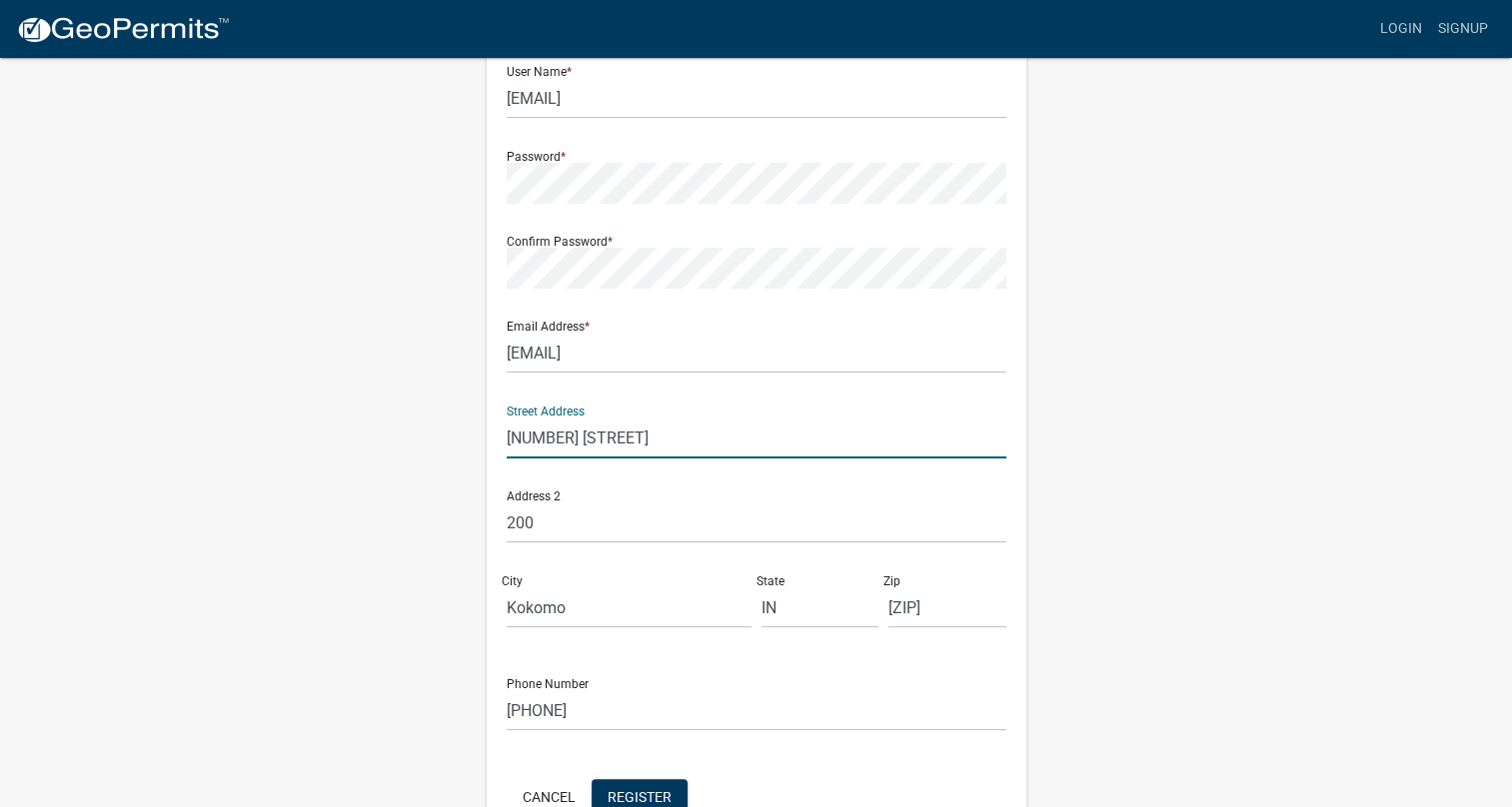 type on "1762 Hogan Drive" 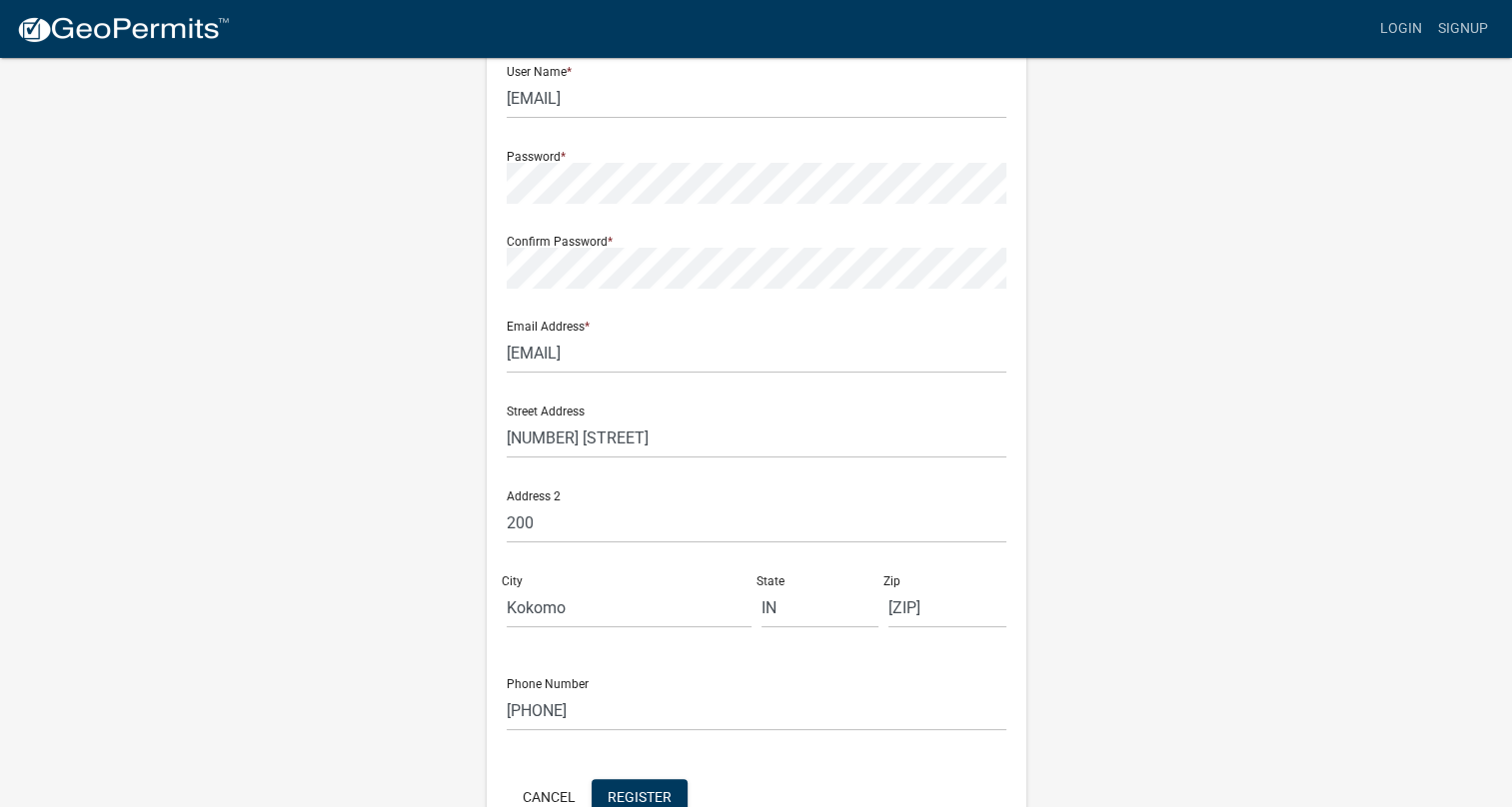 scroll, scrollTop: 300, scrollLeft: 0, axis: vertical 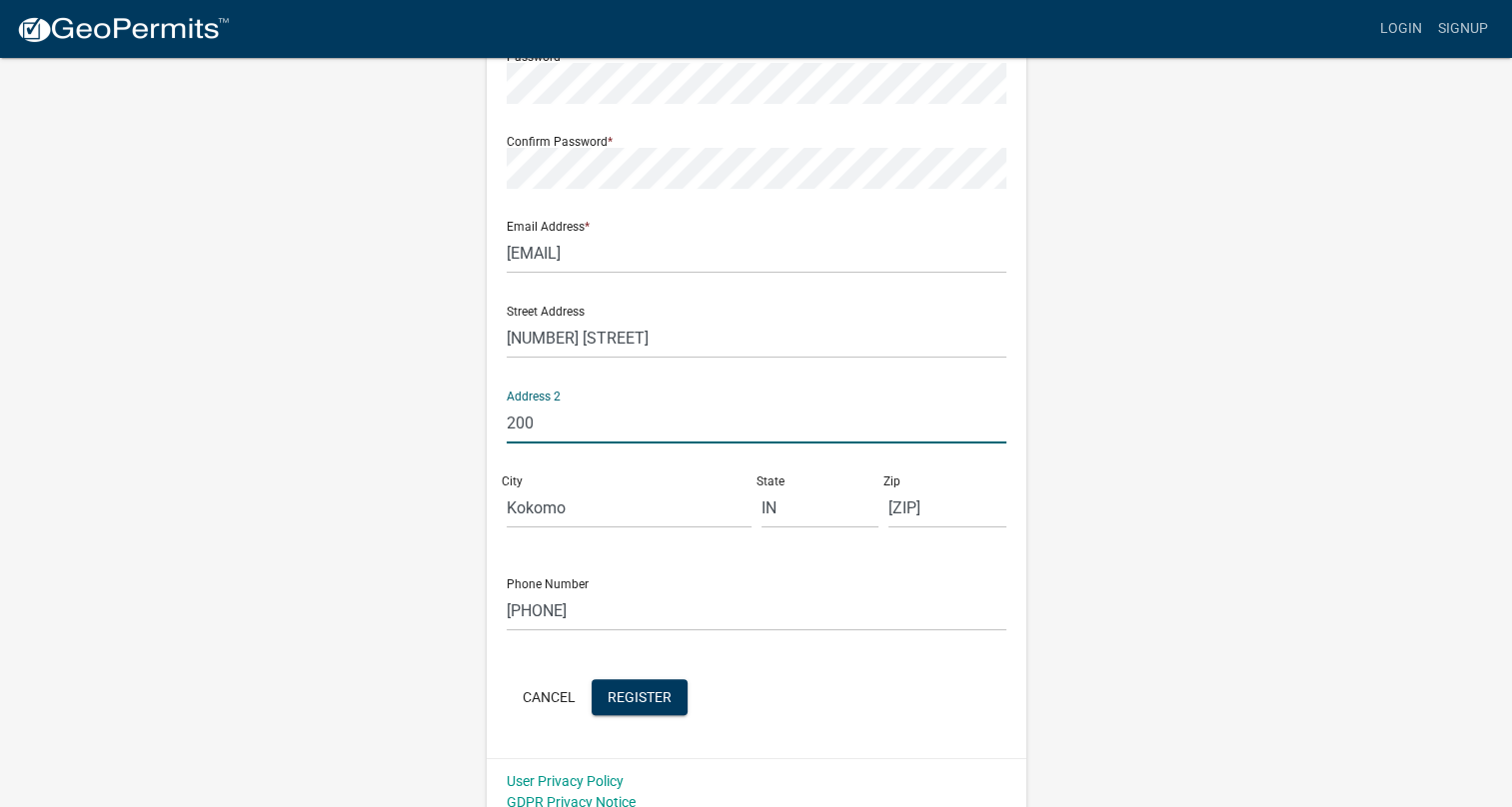 drag, startPoint x: 536, startPoint y: 419, endPoint x: 466, endPoint y: 420, distance: 70.00714 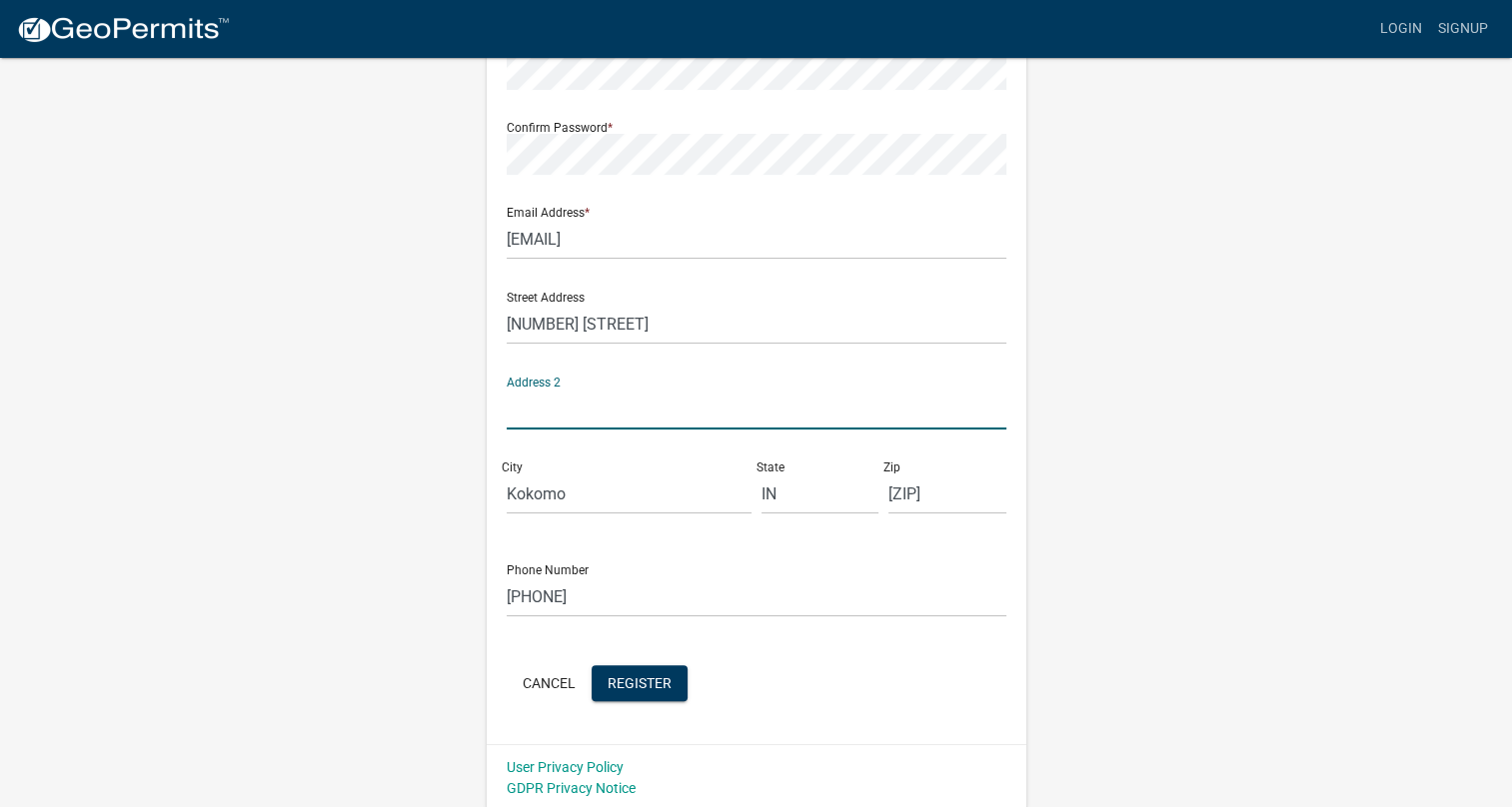 scroll, scrollTop: 317, scrollLeft: 0, axis: vertical 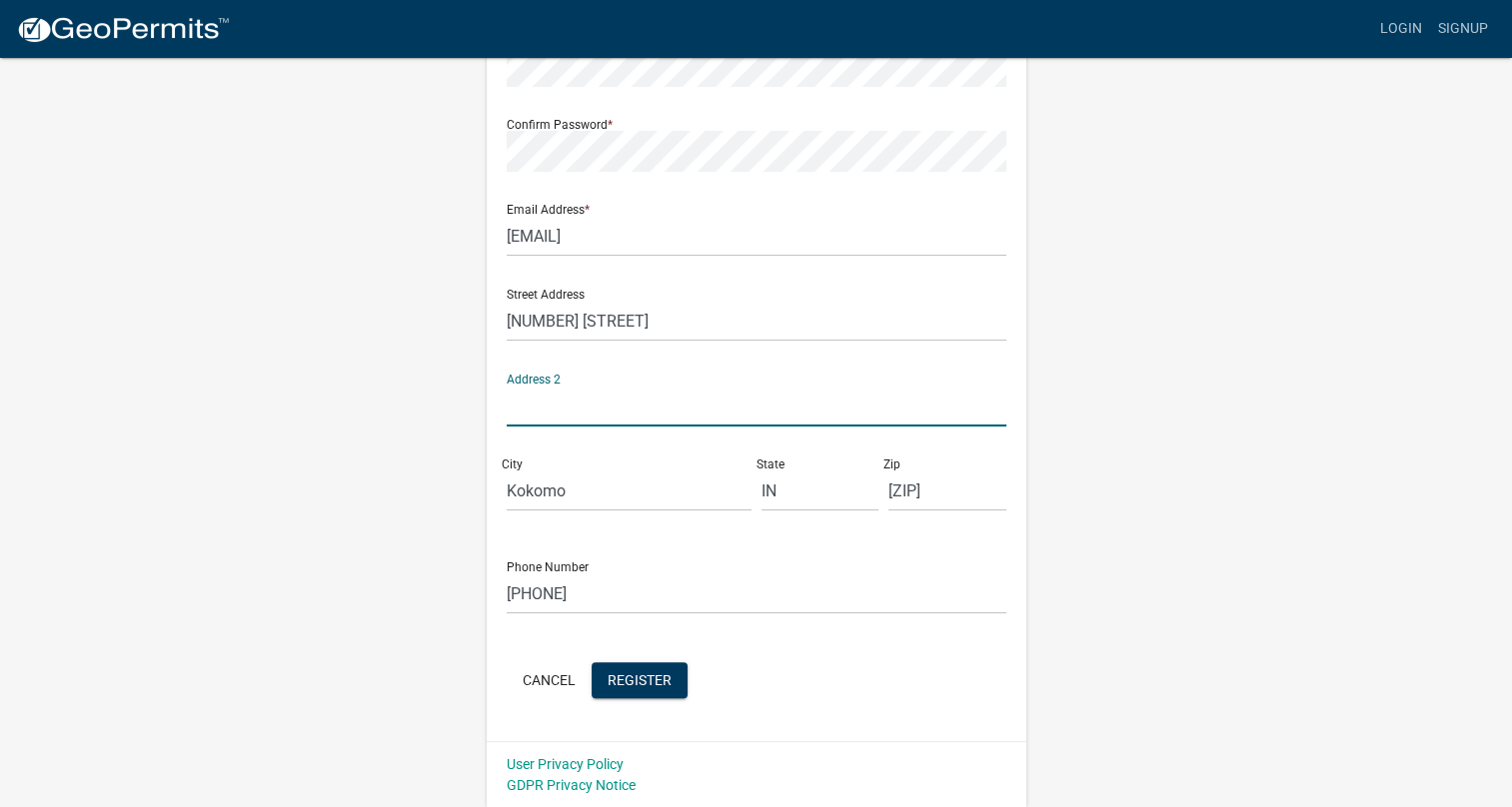 type 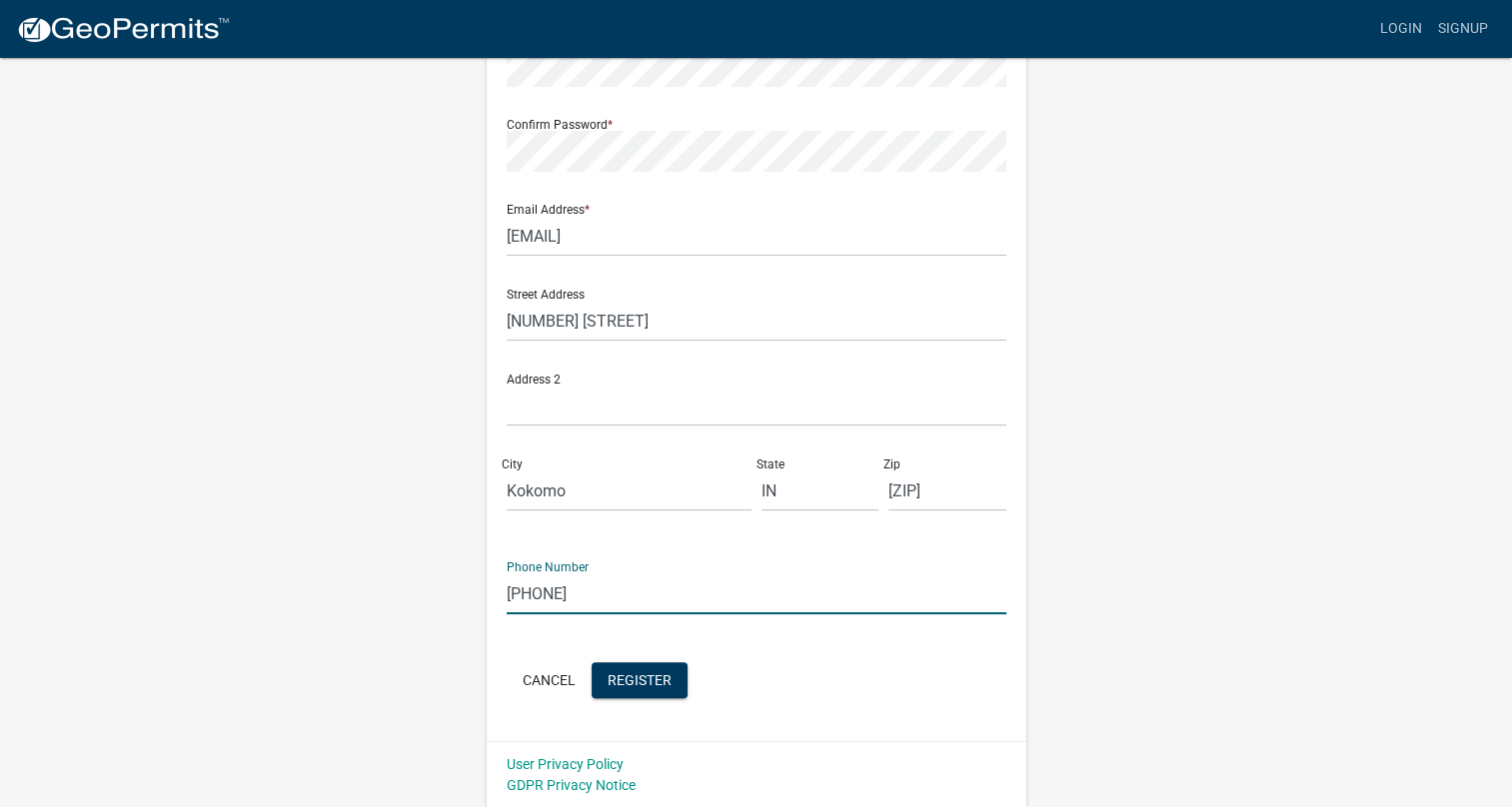 click on "7654530300" 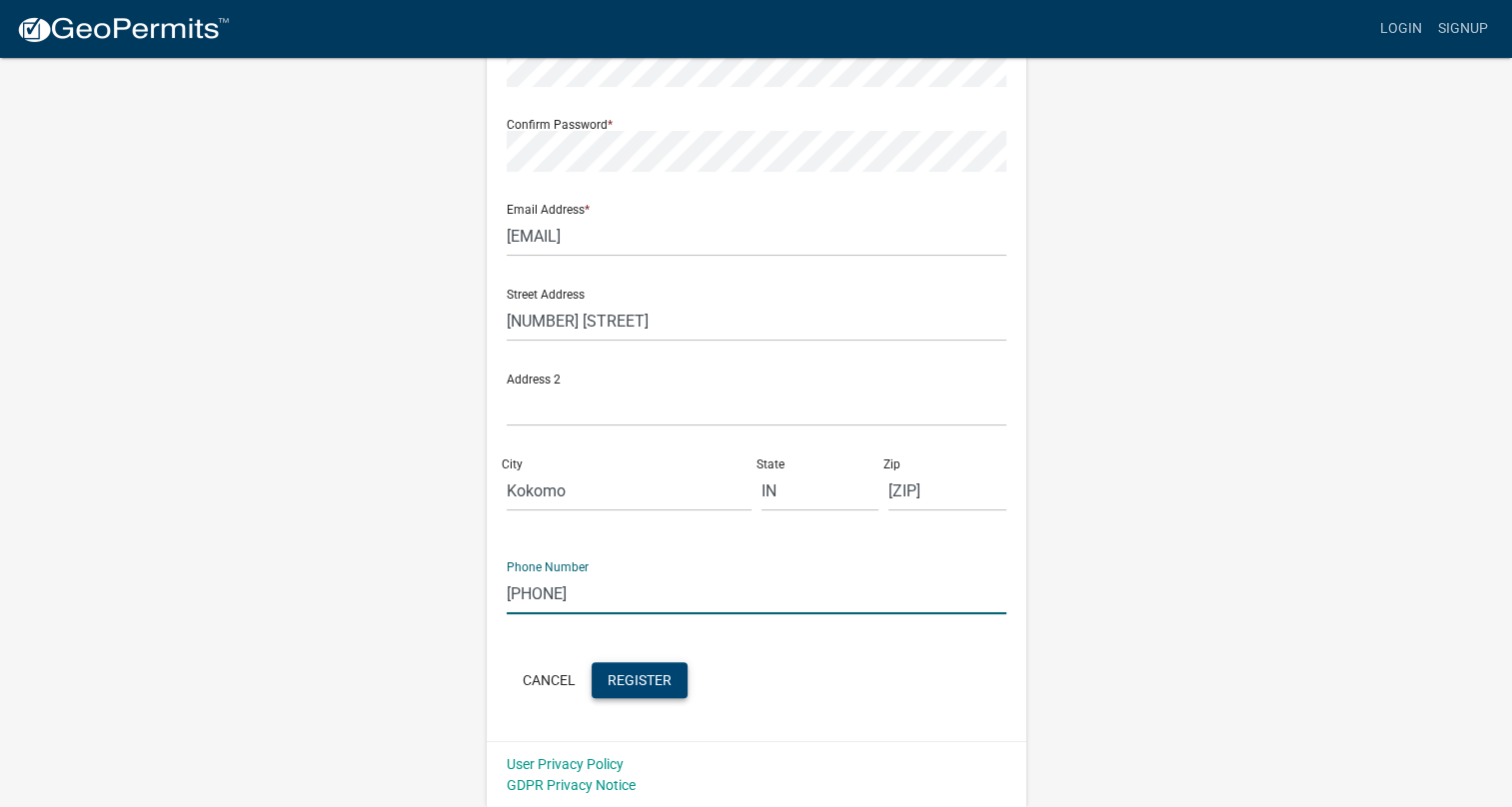 type on "[PHONE]" 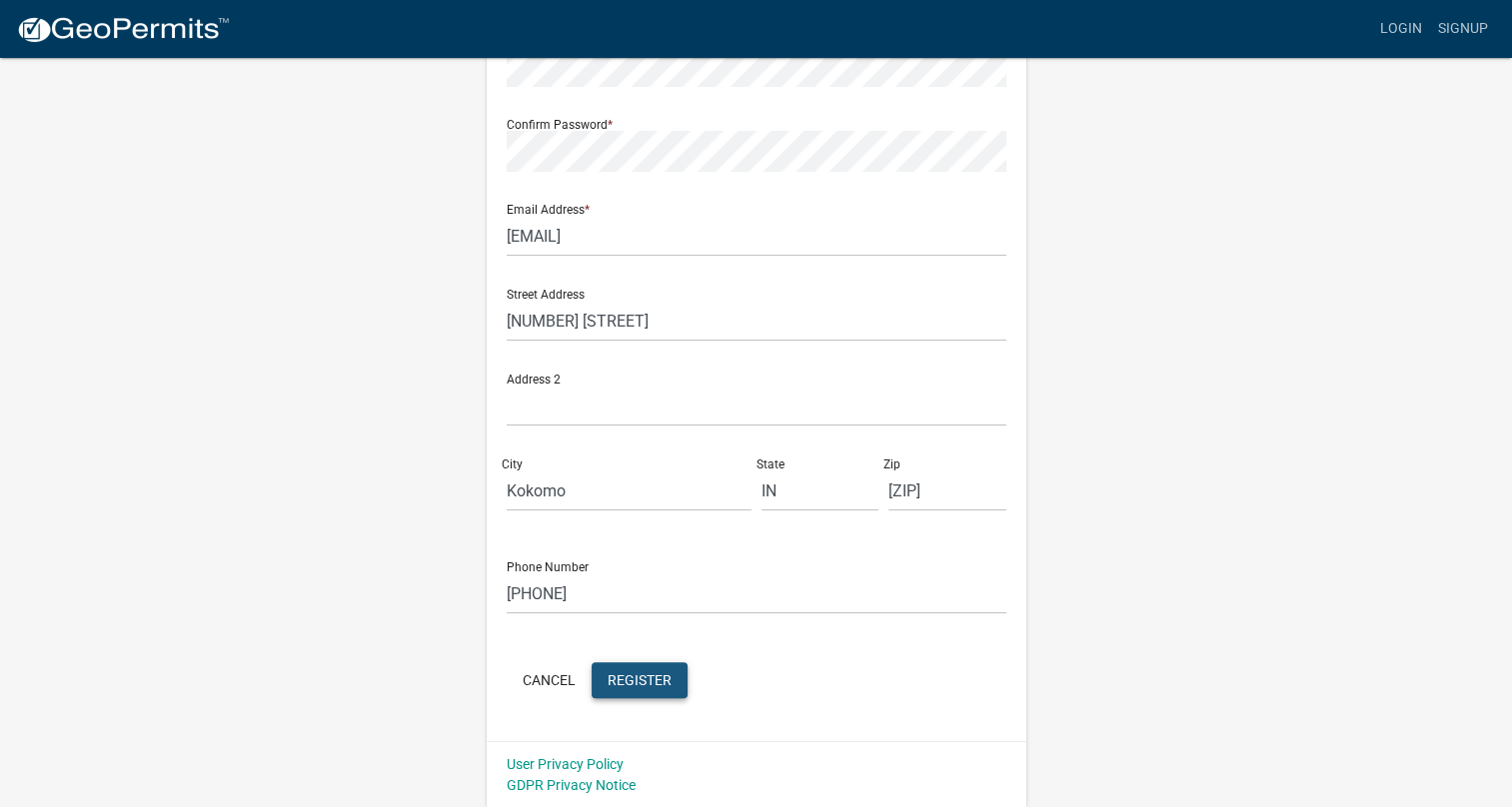 click on "Register" 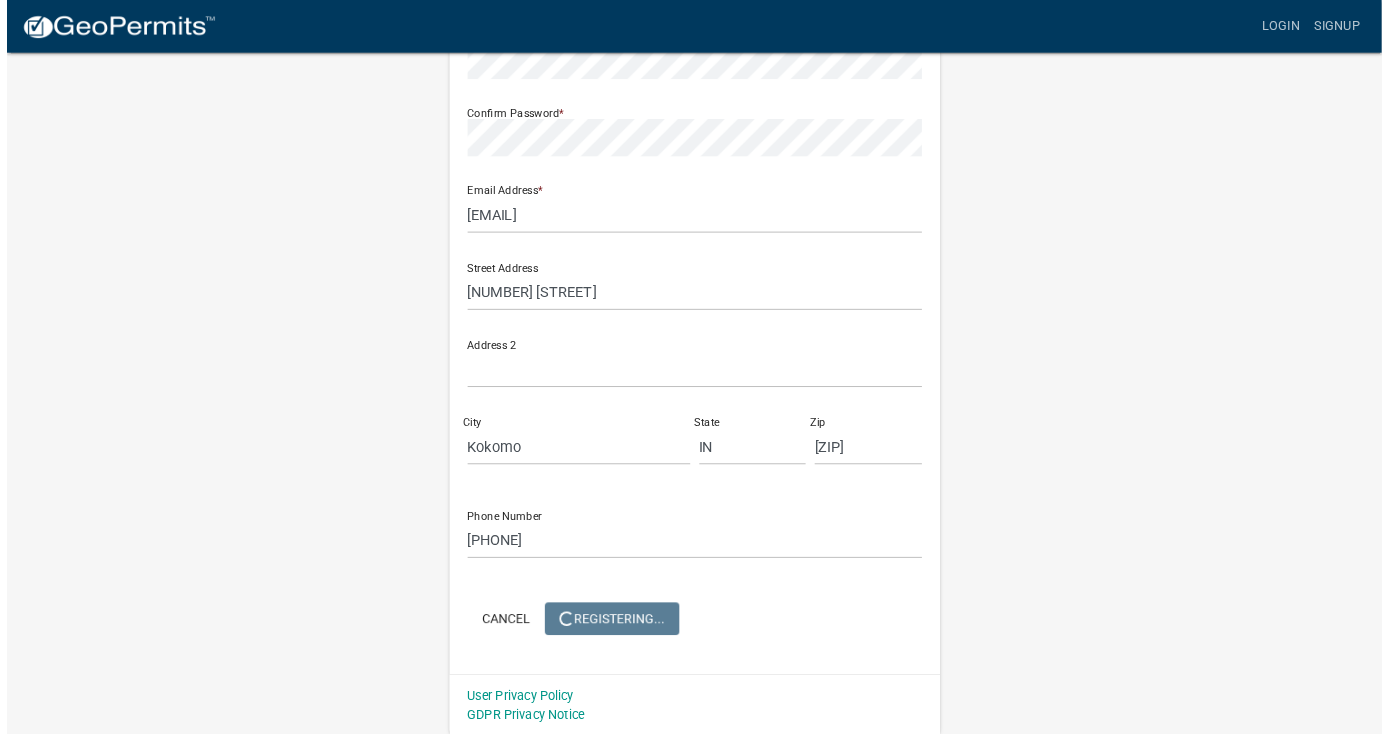 scroll, scrollTop: 0, scrollLeft: 0, axis: both 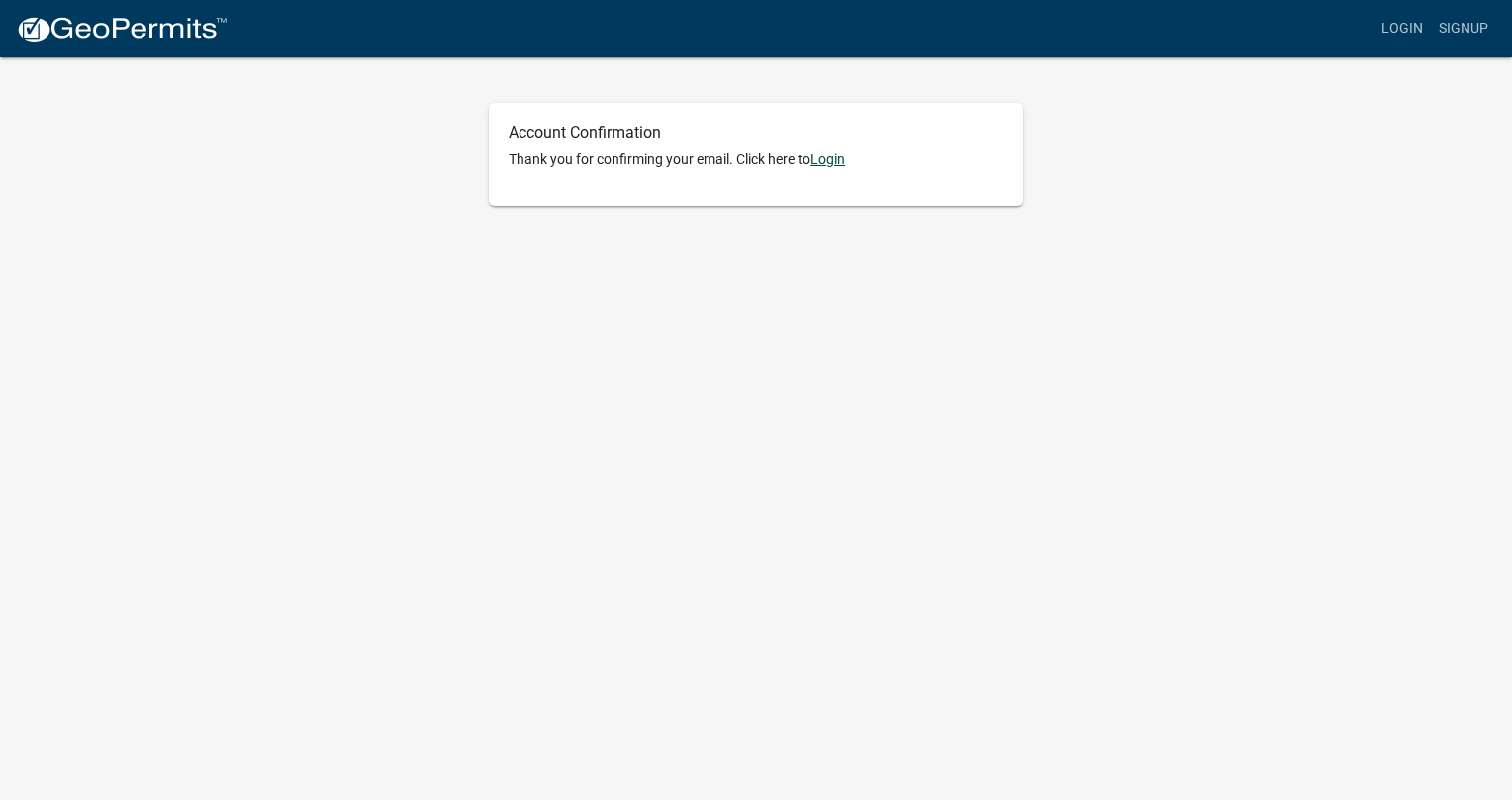 click on "Login" 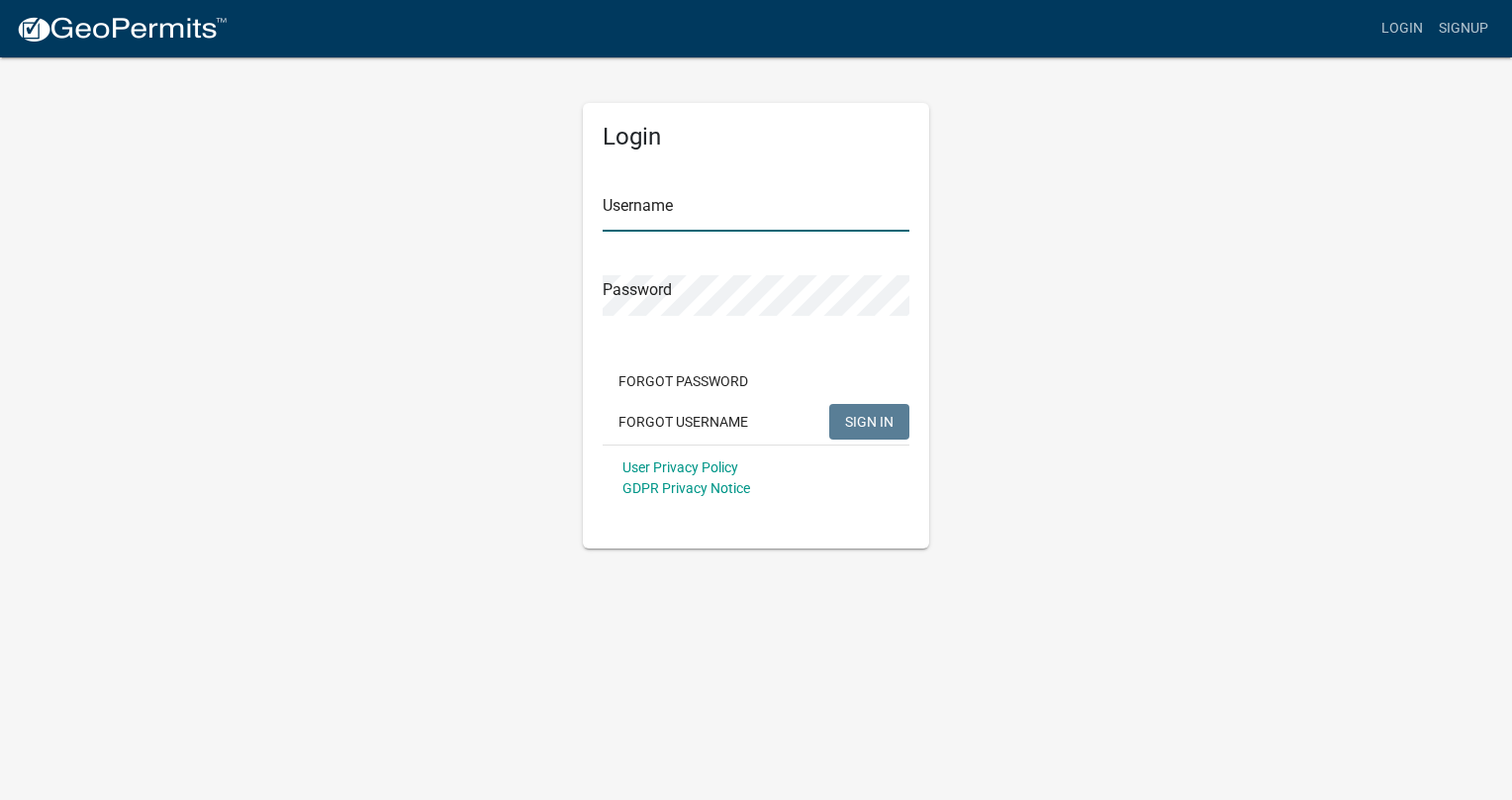 type on "[EMAIL]" 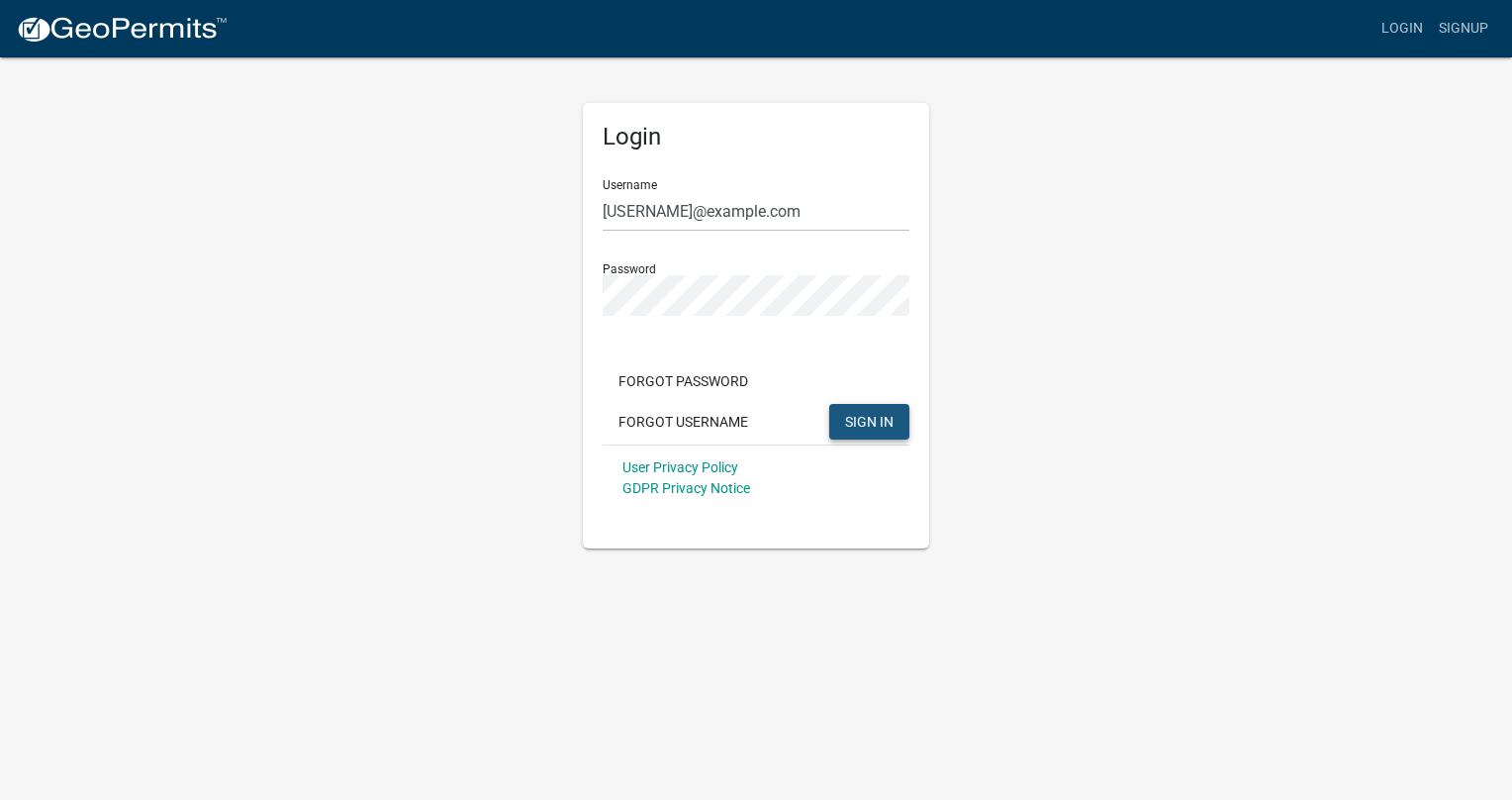 click on "SIGN IN" 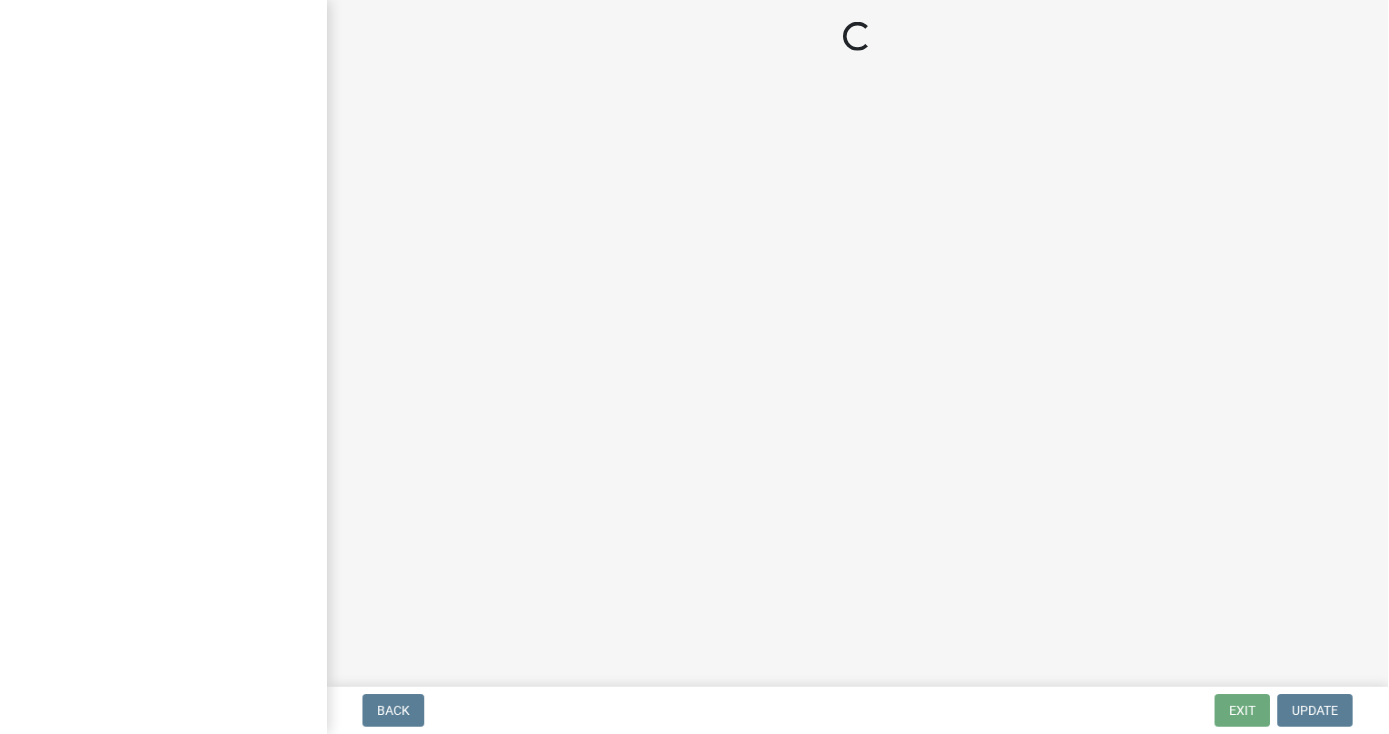 scroll, scrollTop: 0, scrollLeft: 0, axis: both 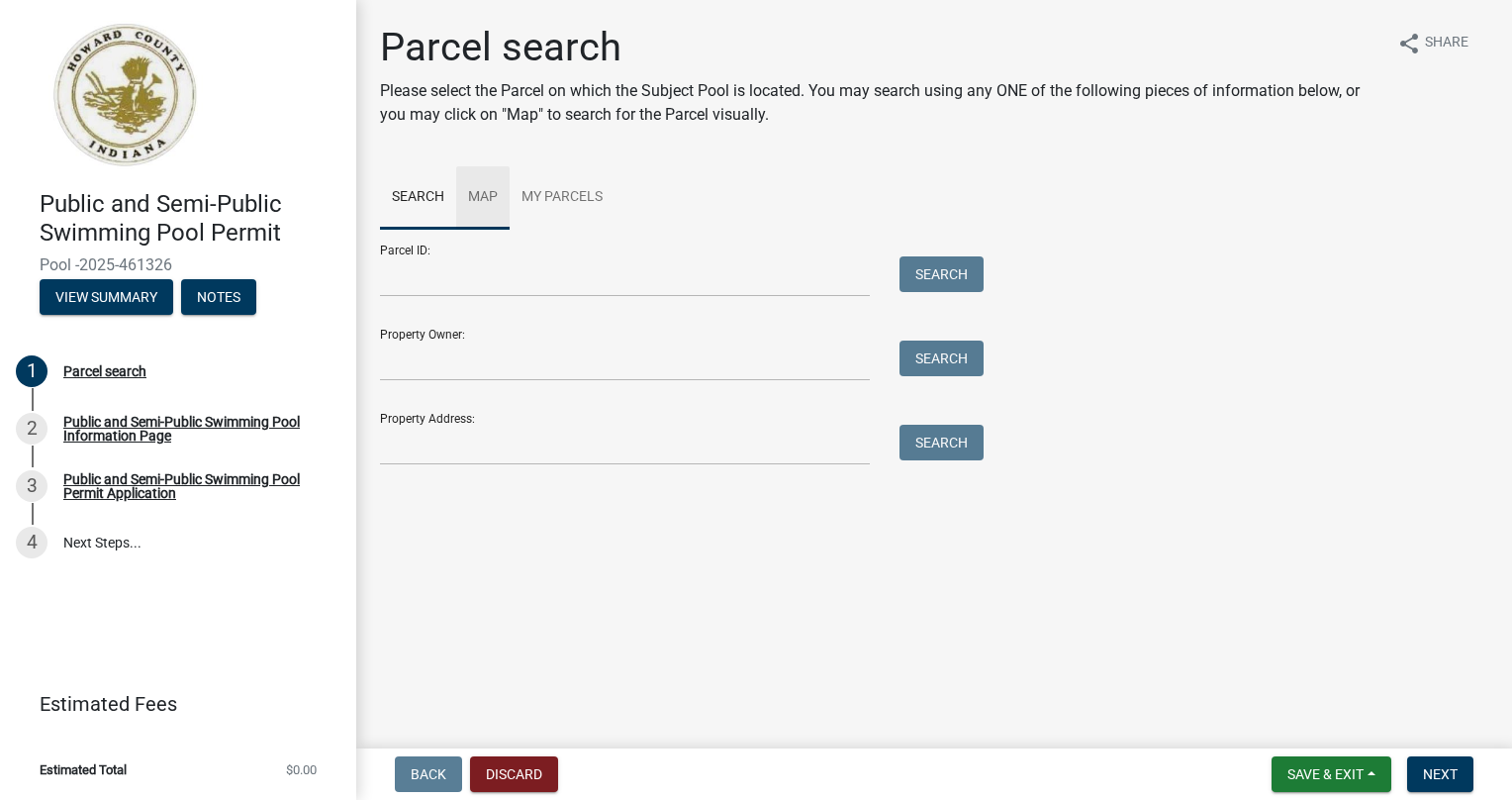 click on "Map" at bounding box center [483, 198] 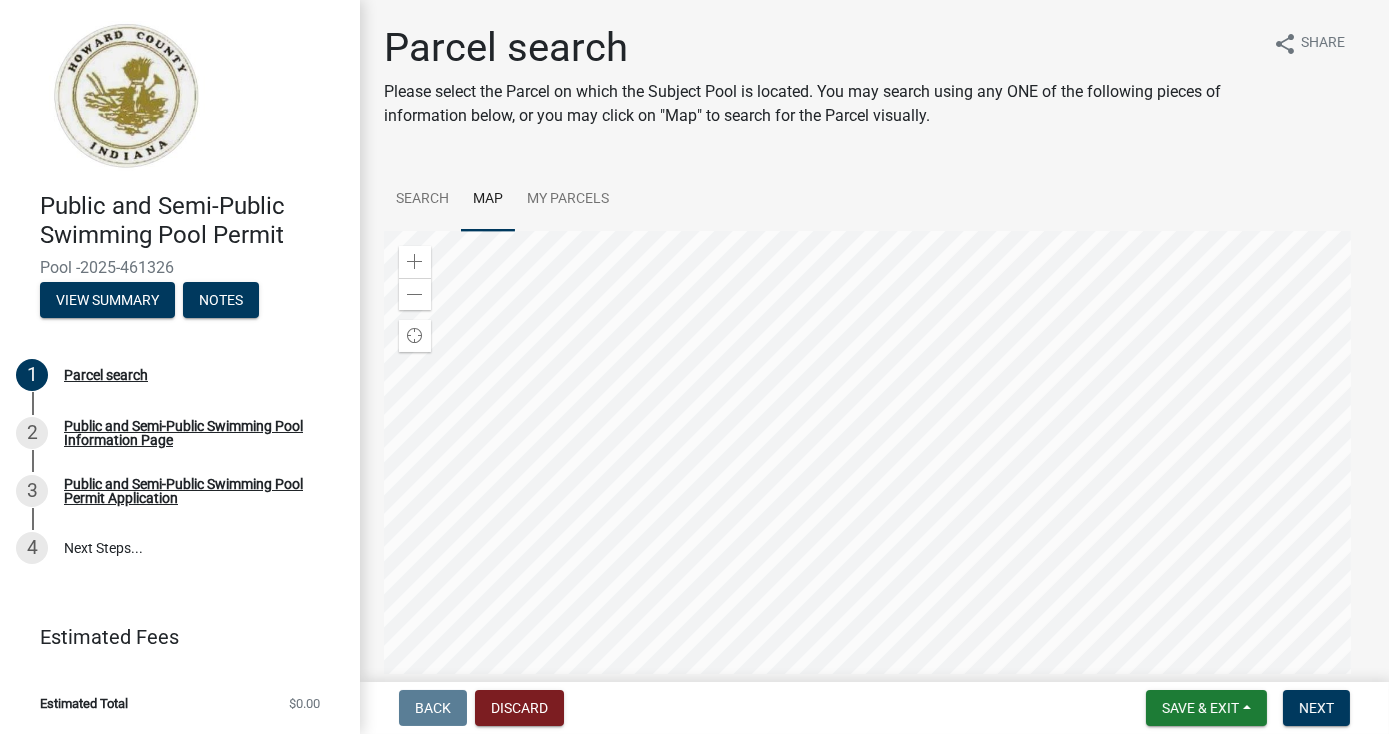 click at bounding box center [874, 481] 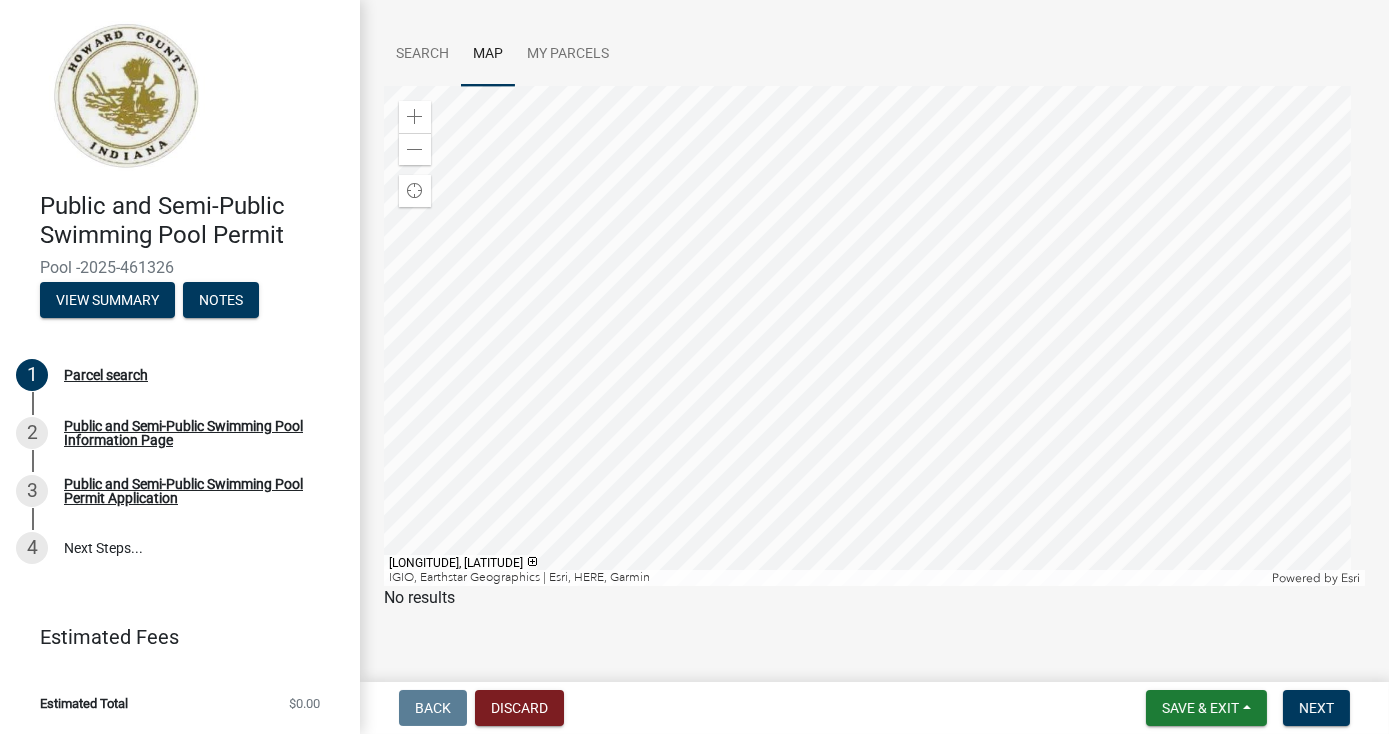 scroll, scrollTop: 157, scrollLeft: 0, axis: vertical 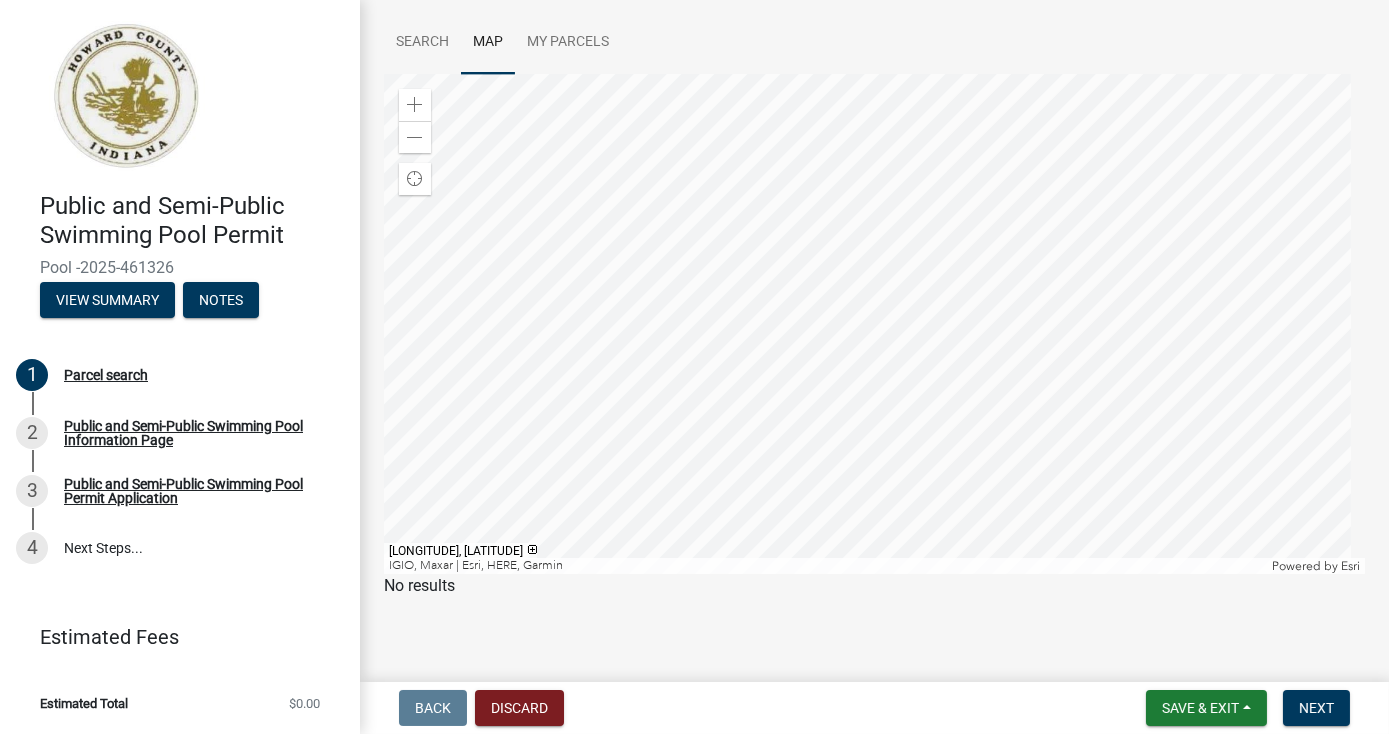 click at bounding box center [874, 324] 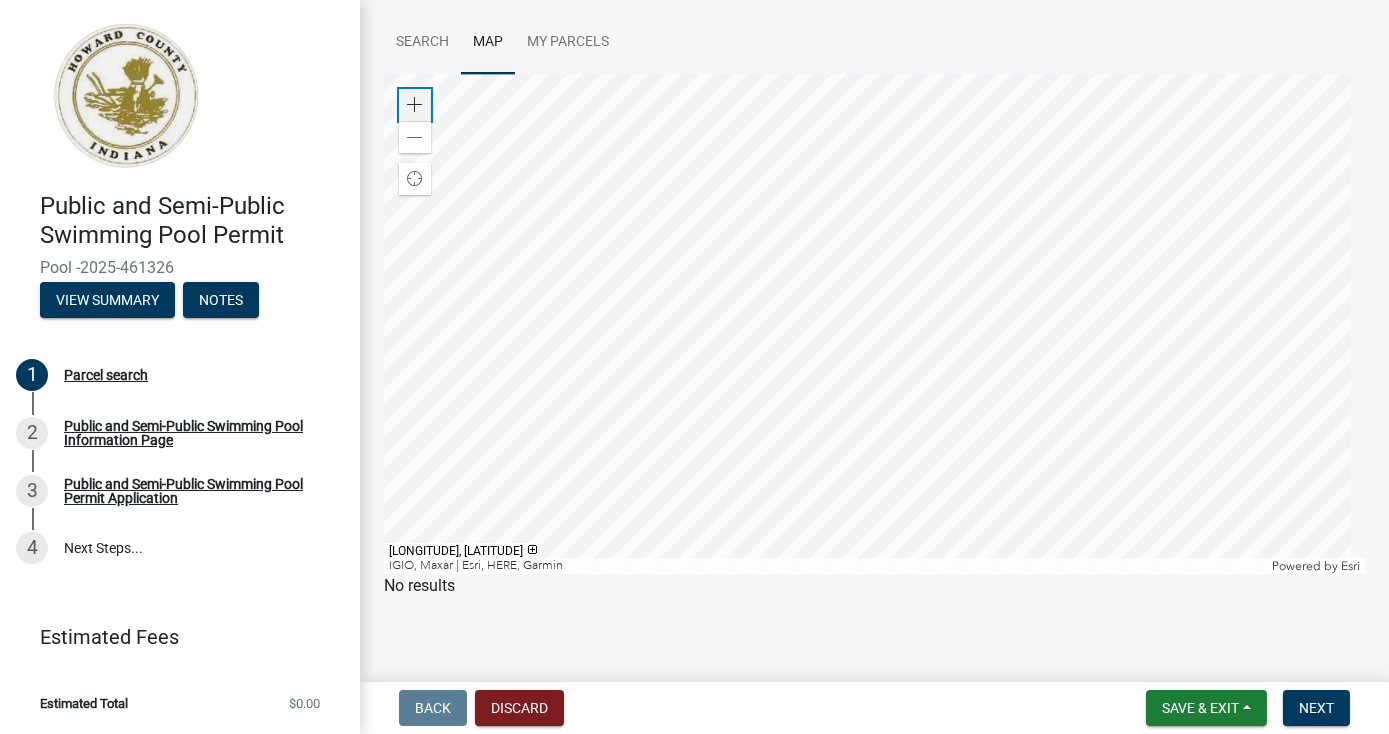 click at bounding box center [415, 105] 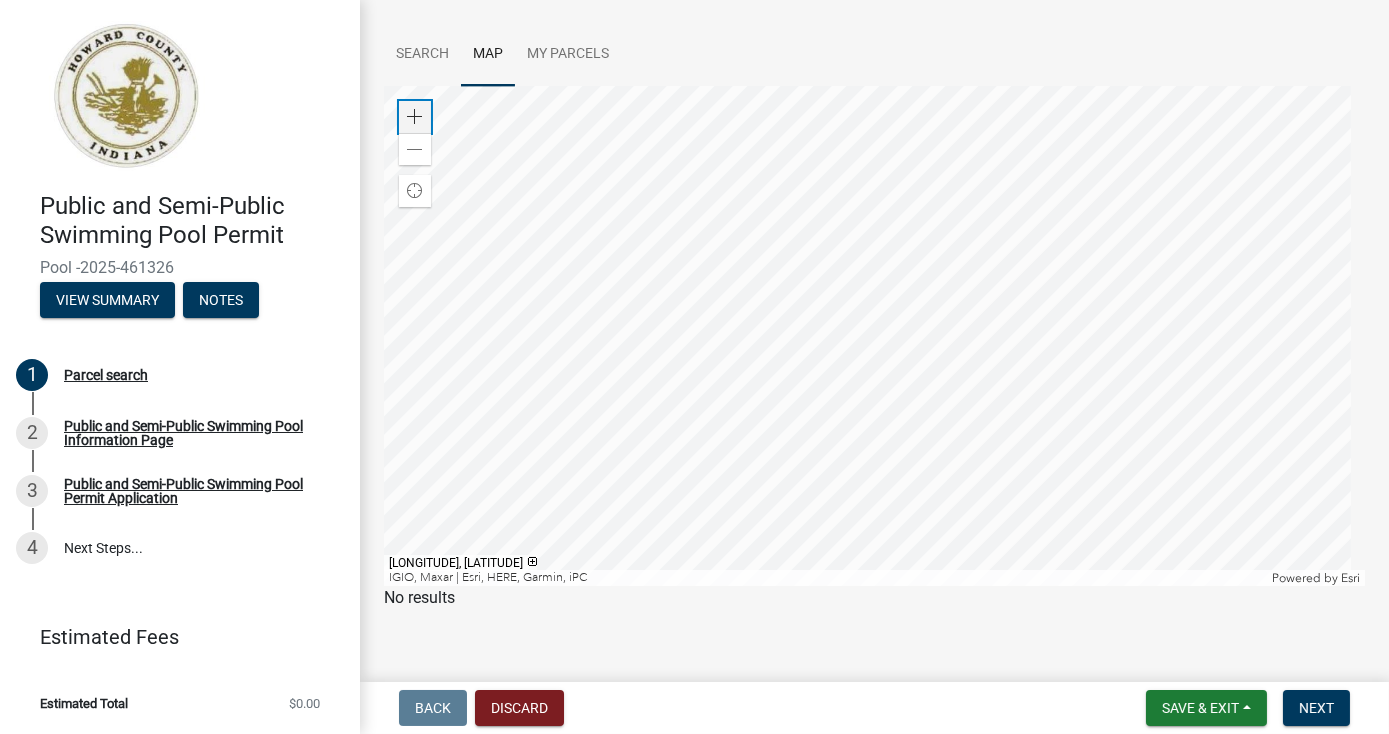 scroll, scrollTop: 157, scrollLeft: 0, axis: vertical 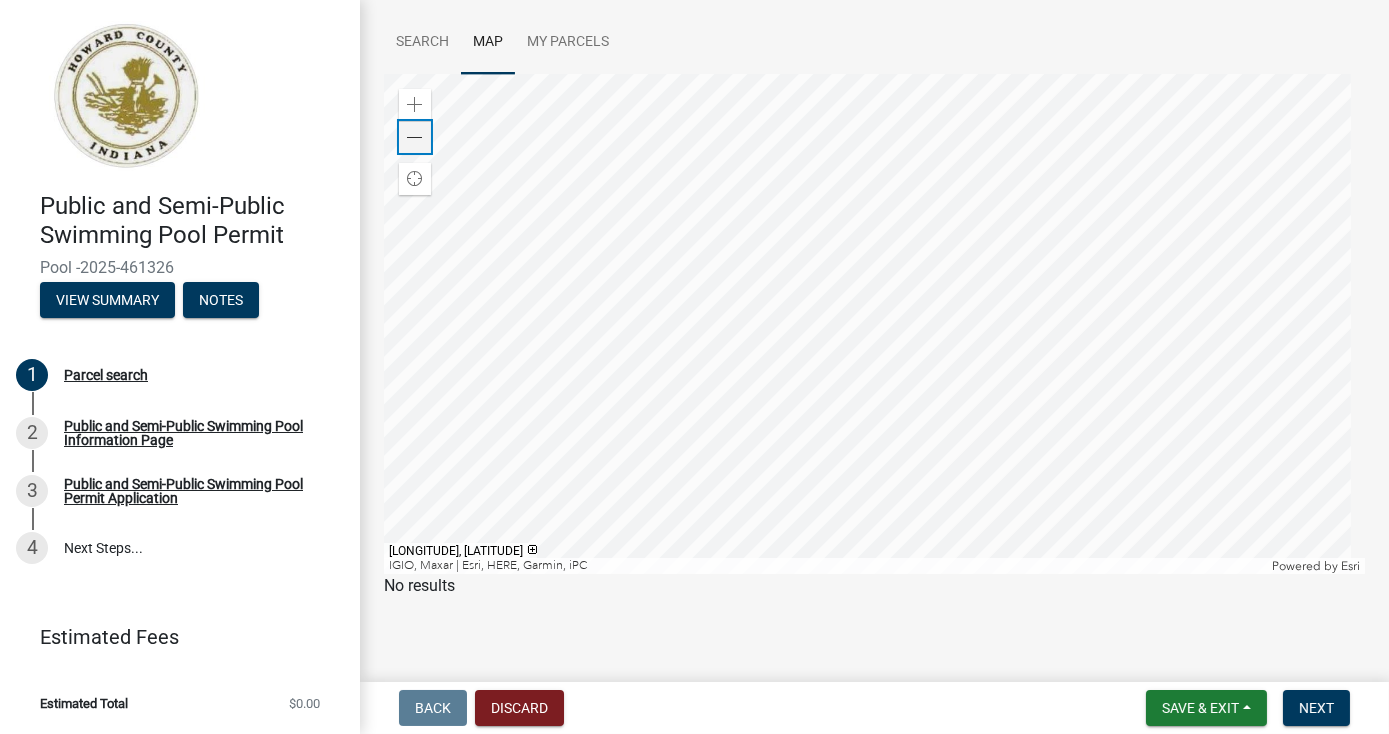 click at bounding box center (415, 138) 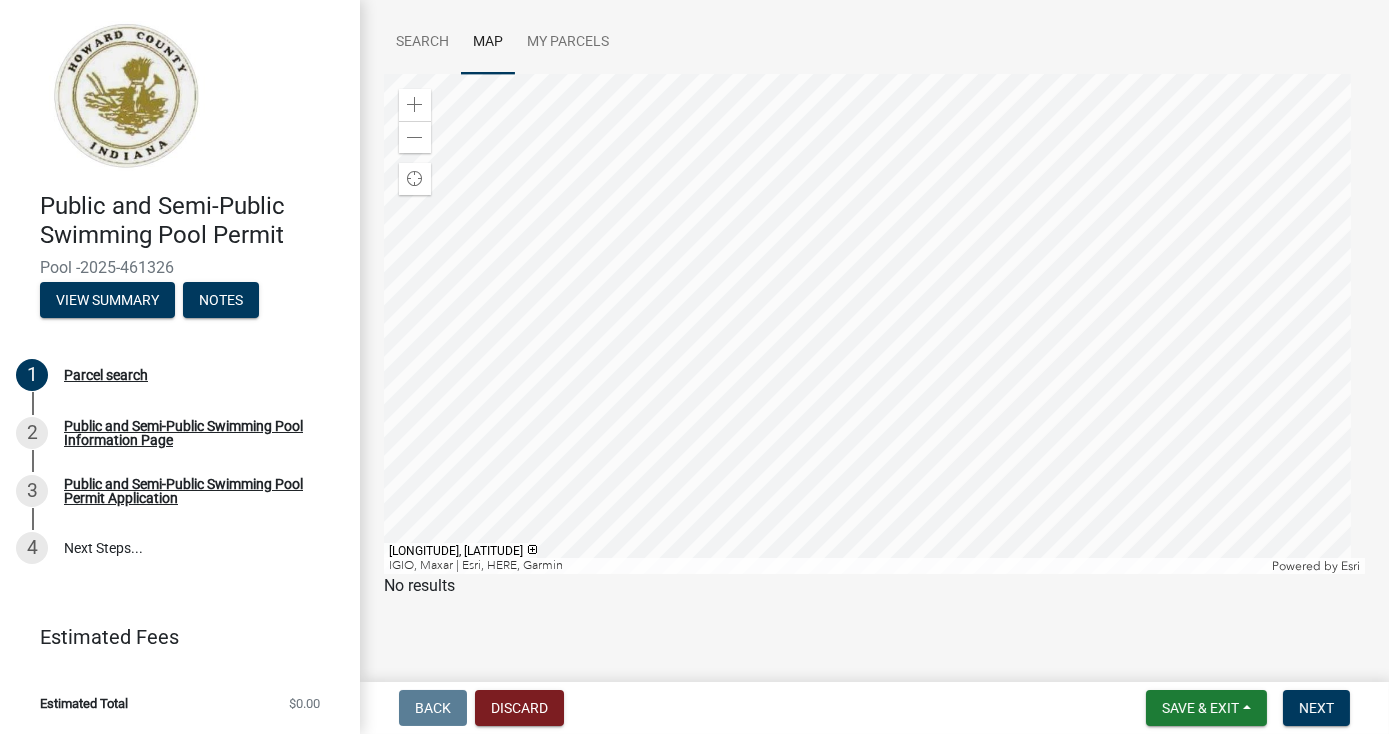 click at bounding box center (874, 324) 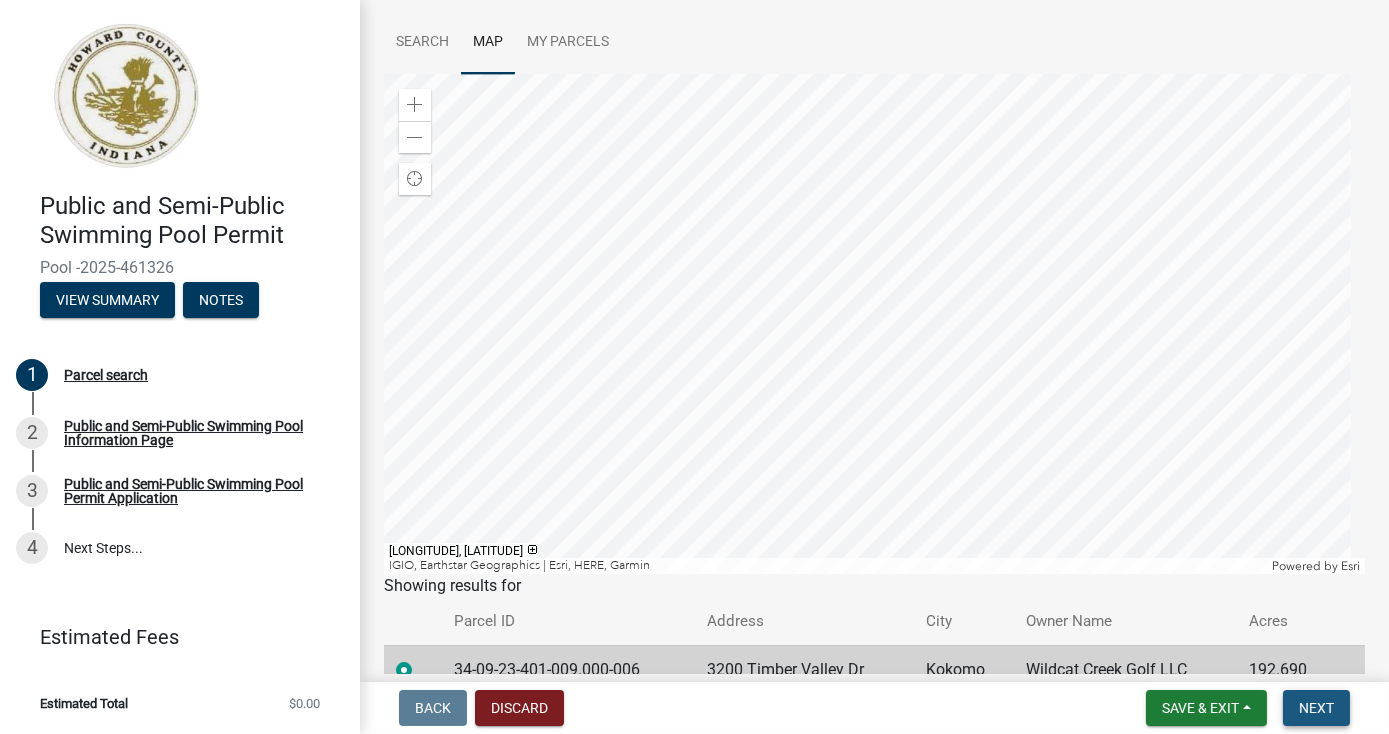 click on "Next" at bounding box center (1316, 708) 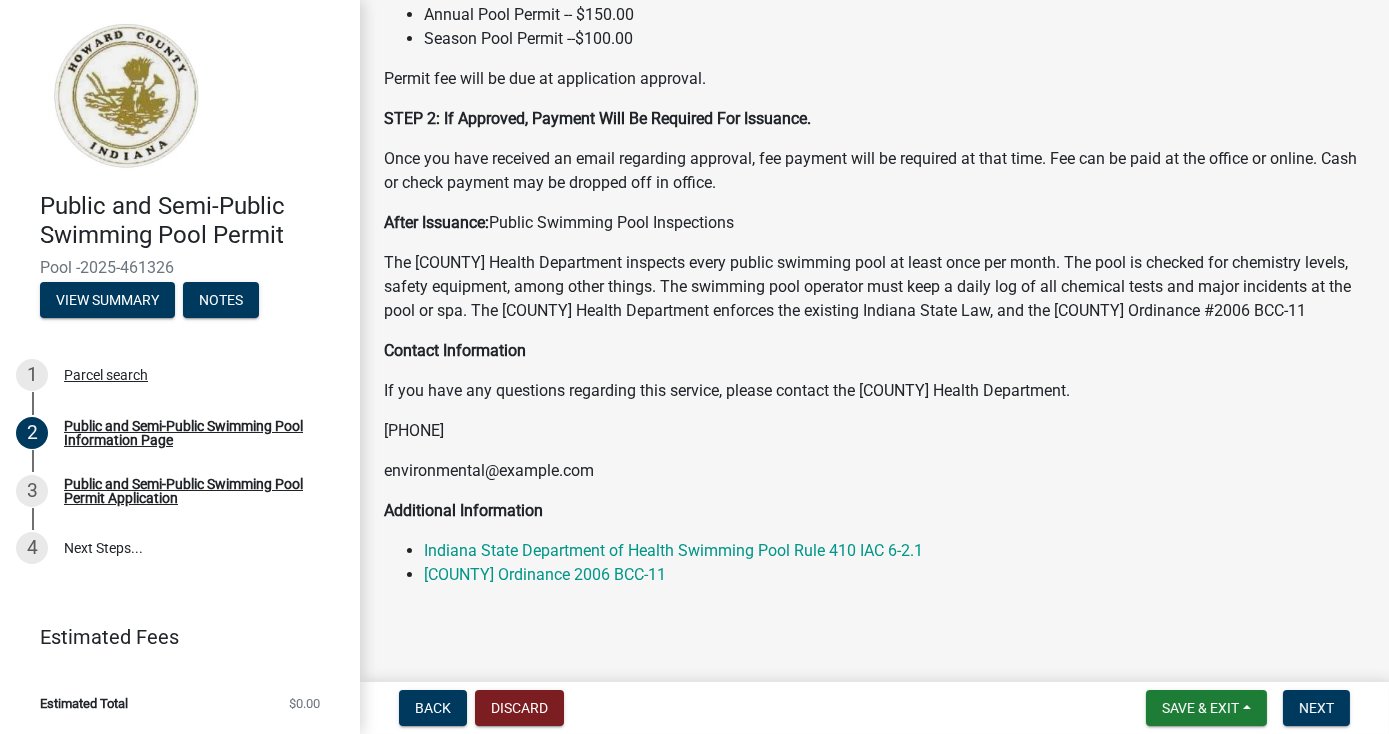 scroll, scrollTop: 306, scrollLeft: 0, axis: vertical 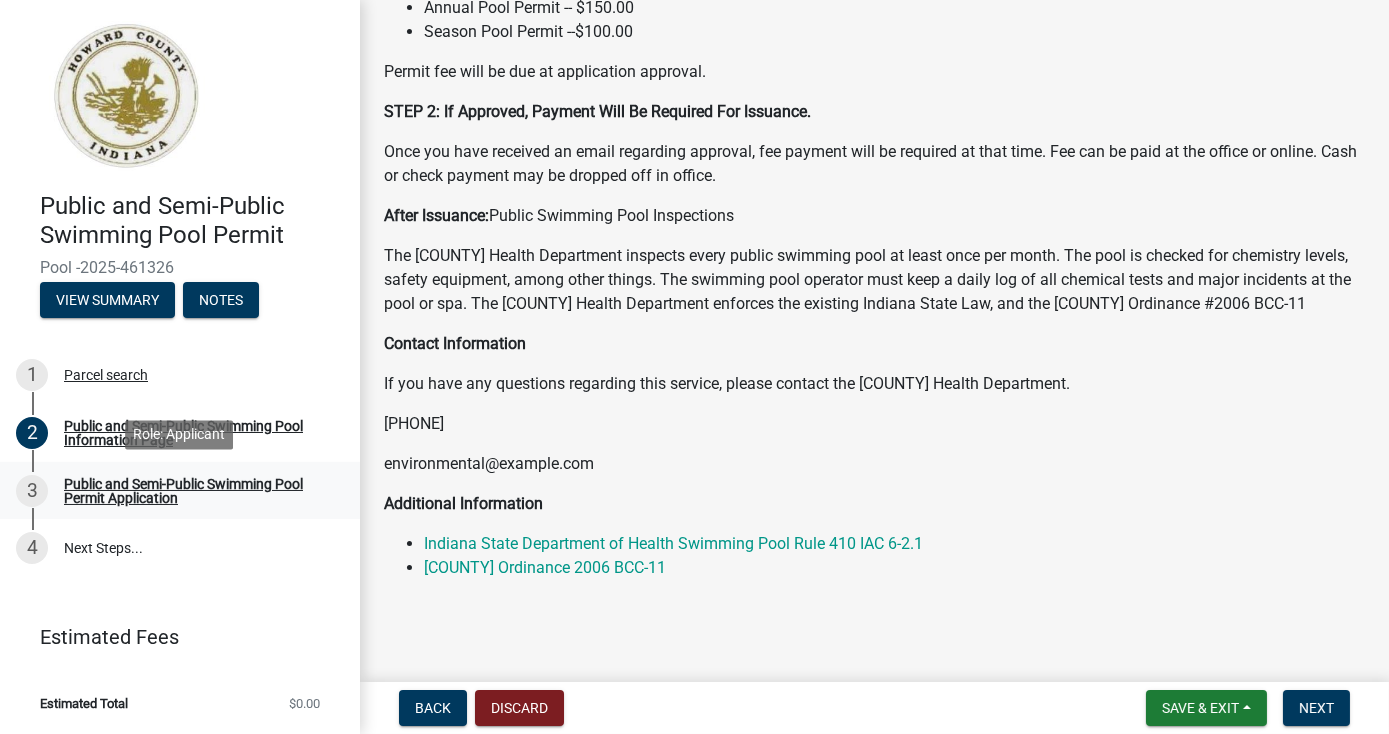 click on "Public and Semi-Public Swimming Pool Permit Application" at bounding box center (196, 491) 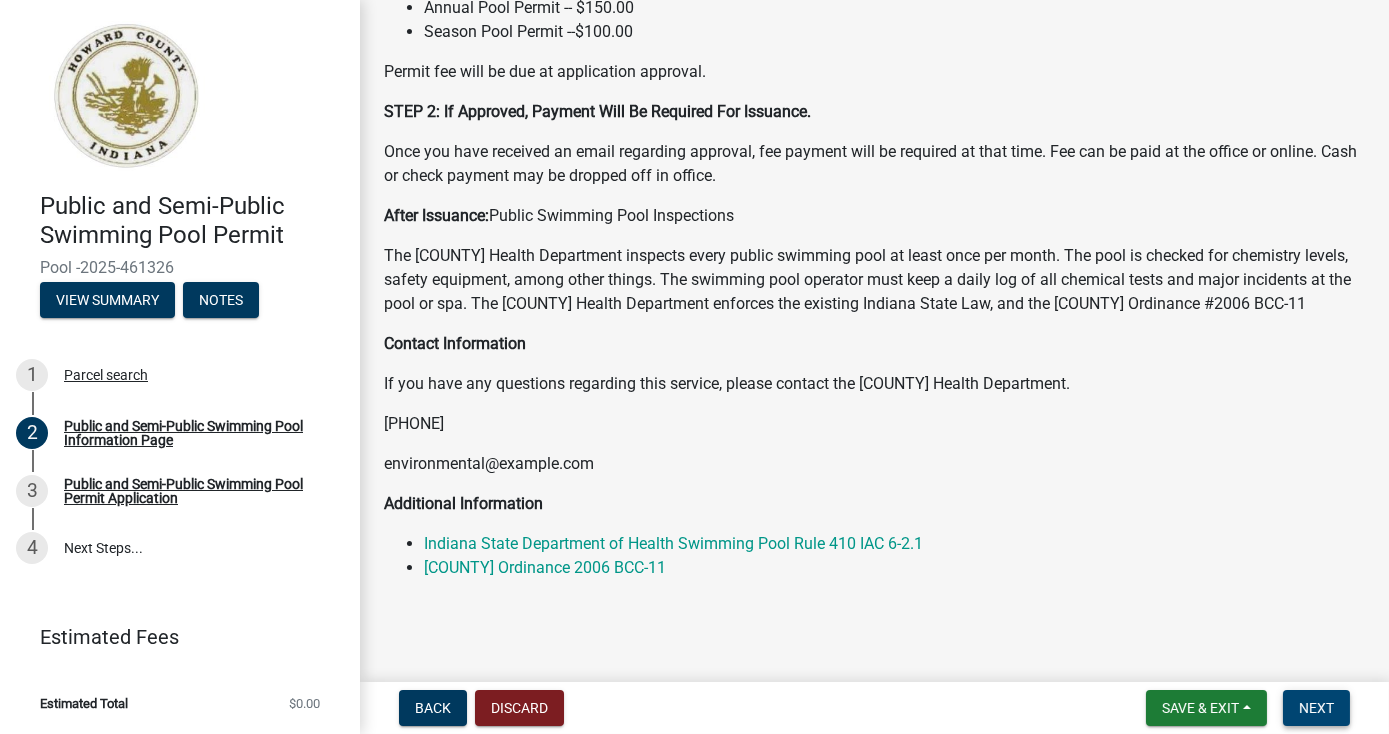 click on "Next" at bounding box center (1316, 708) 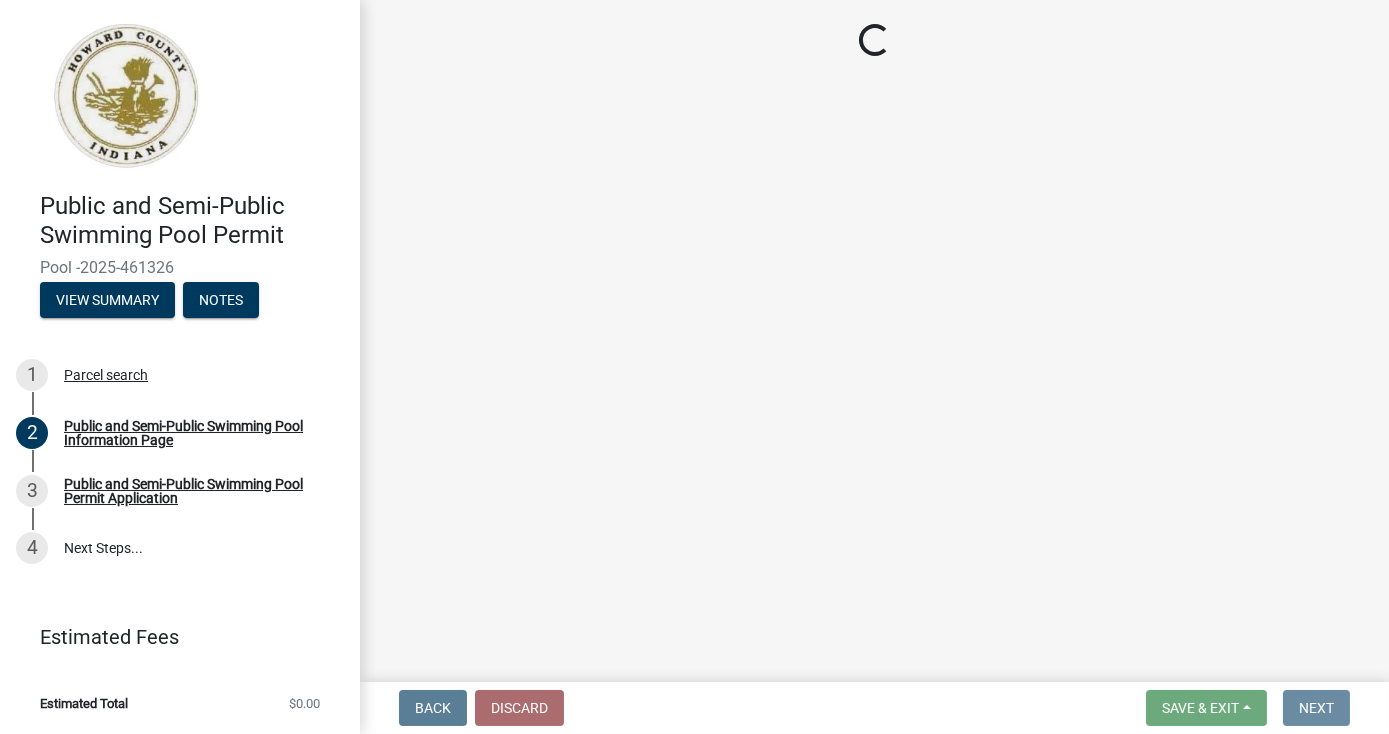 scroll, scrollTop: 0, scrollLeft: 0, axis: both 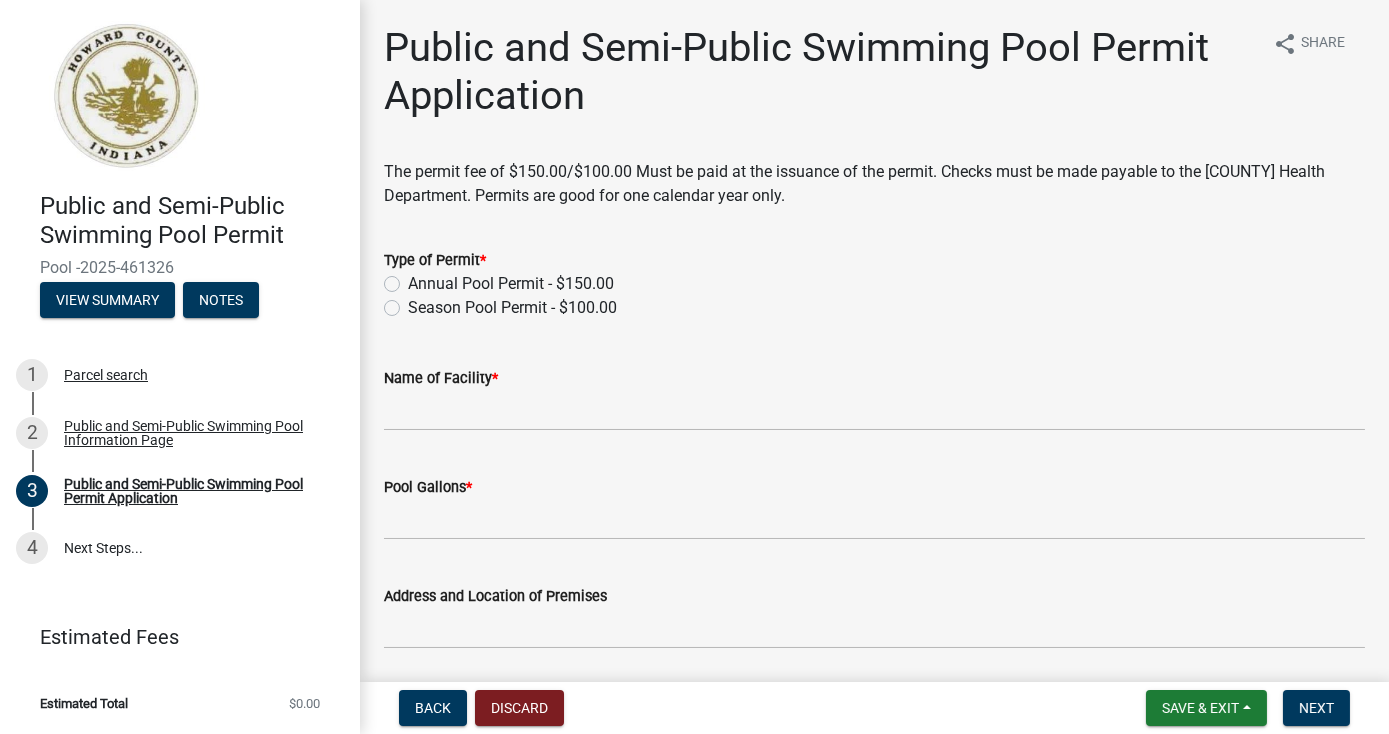 click on "Season Pool Permit - $100.00" 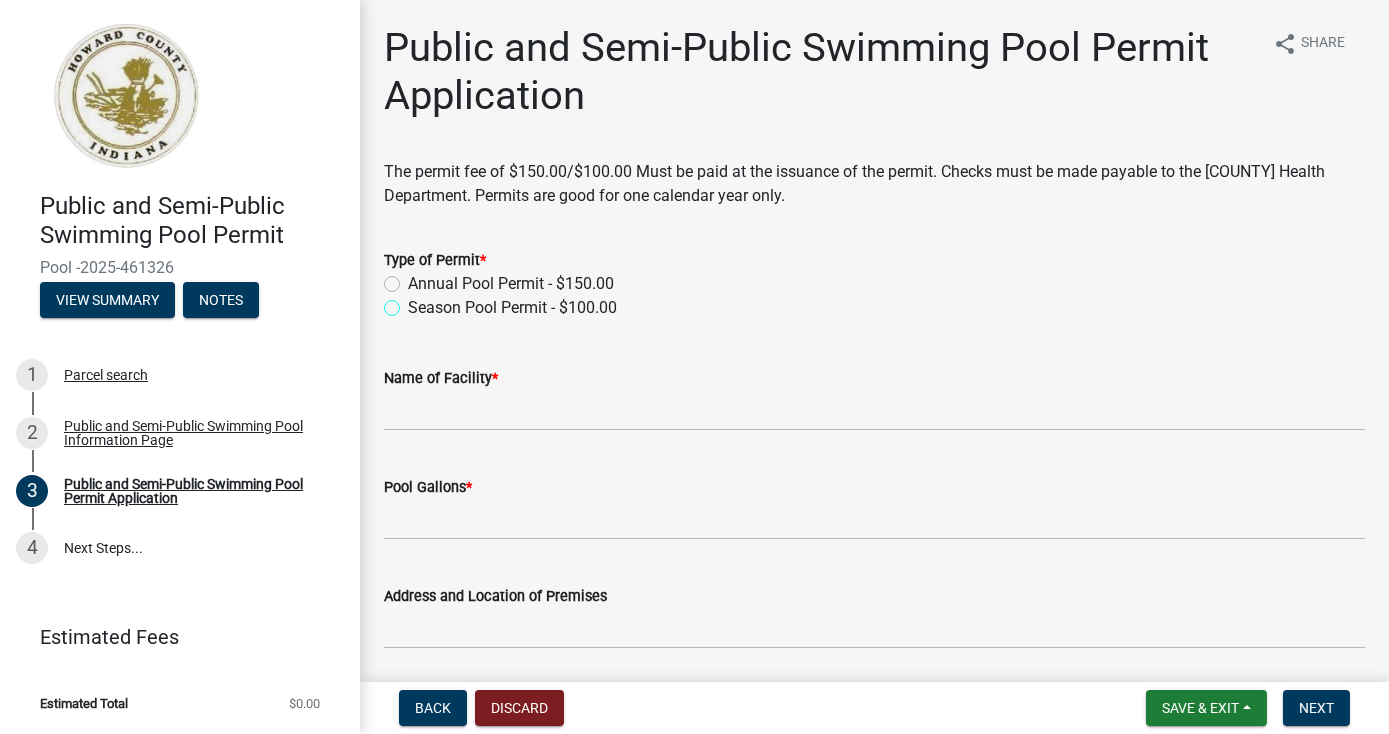 click on "Season Pool Permit - $100.00" at bounding box center [414, 302] 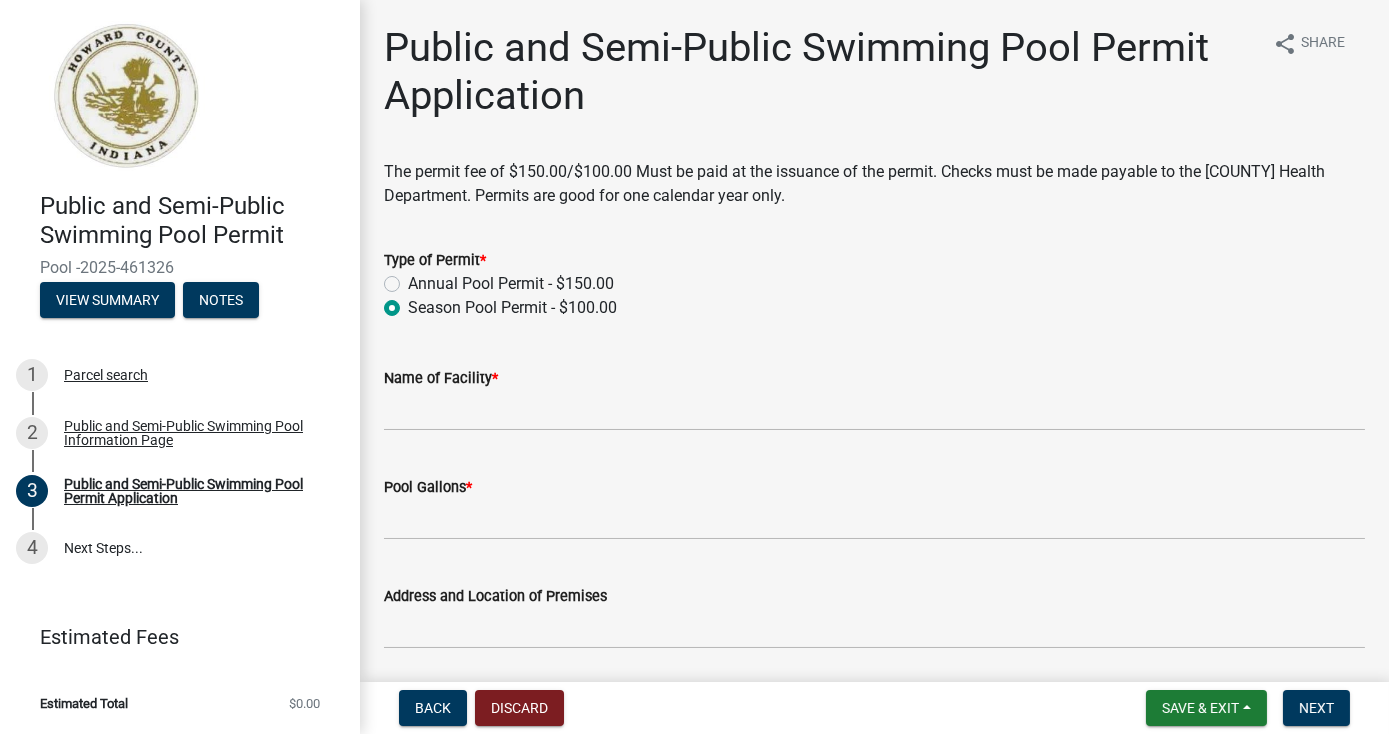 radio on "true" 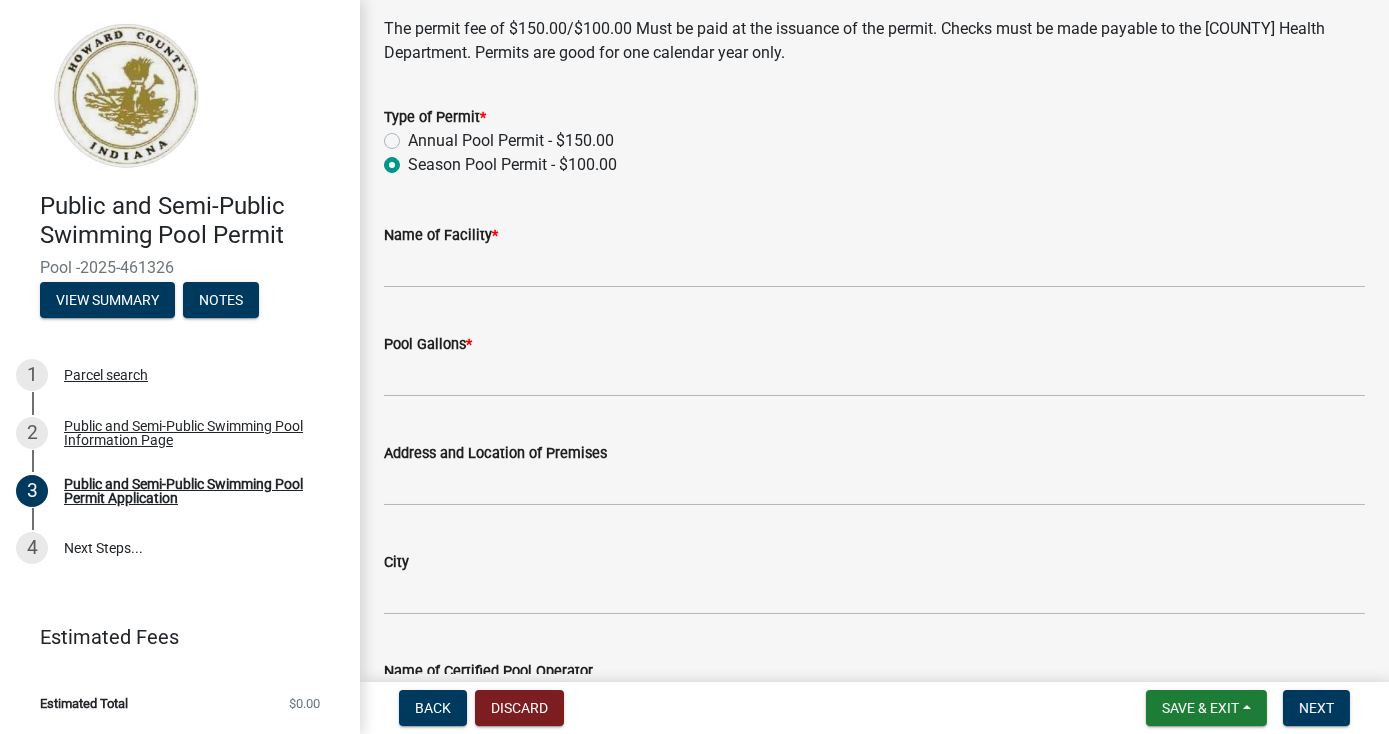 scroll, scrollTop: 181, scrollLeft: 0, axis: vertical 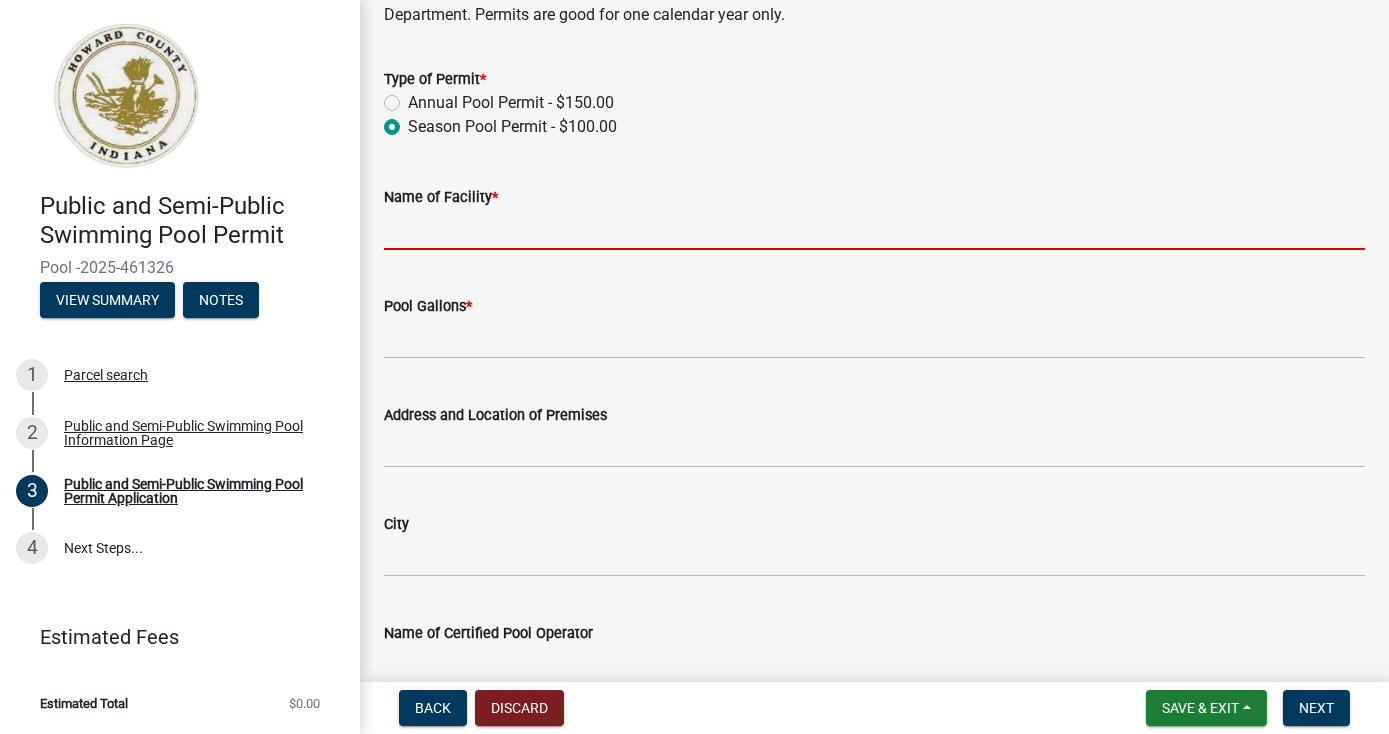 click on "Name of Facility *" at bounding box center (874, 229) 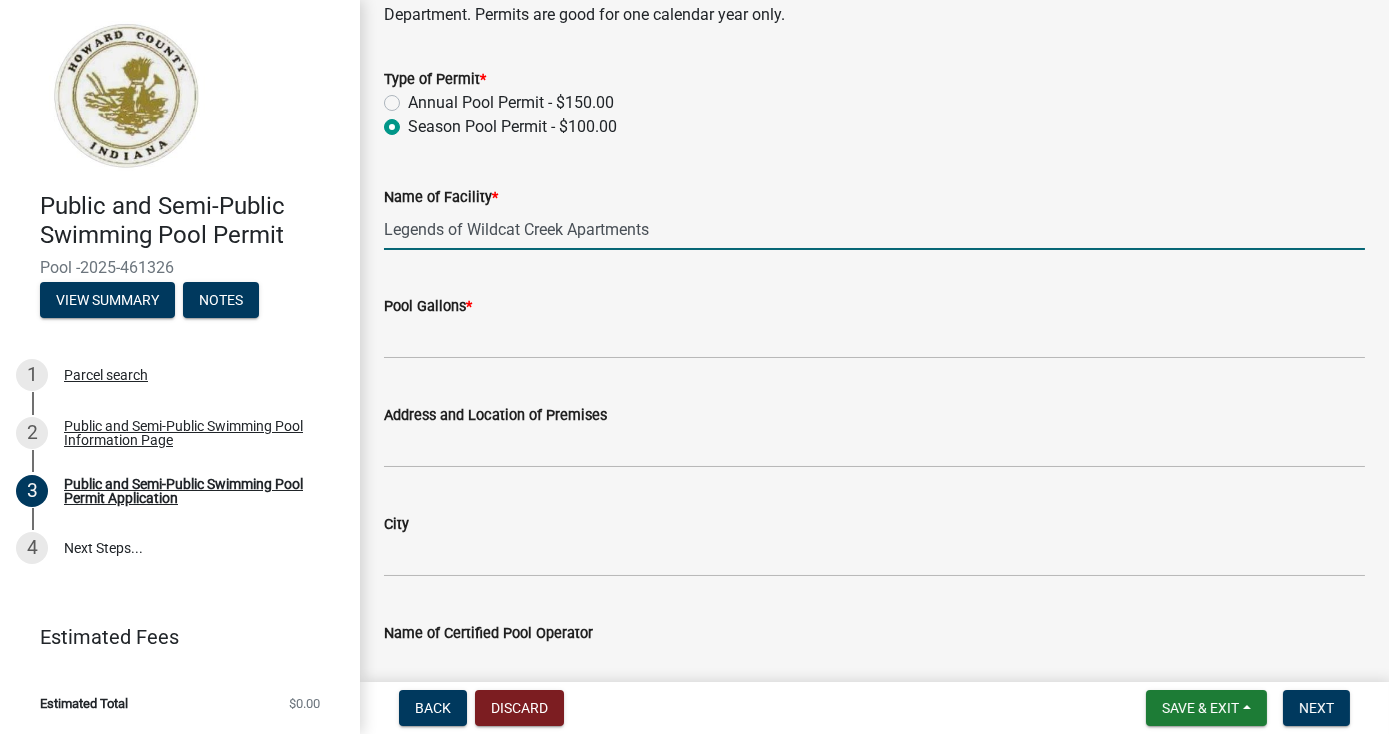 type on "Legends of Wildcat Creek Apartments" 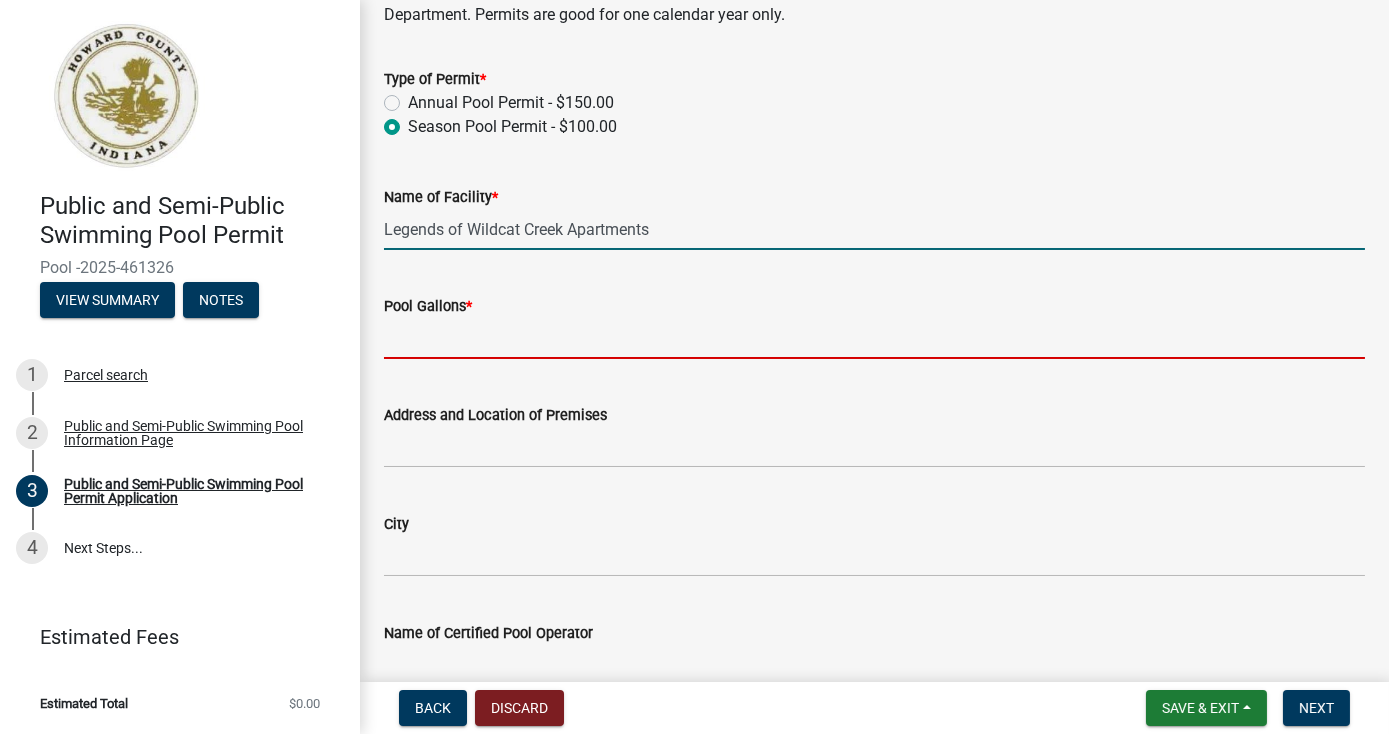 click on "Pool Gallons *" at bounding box center (874, 338) 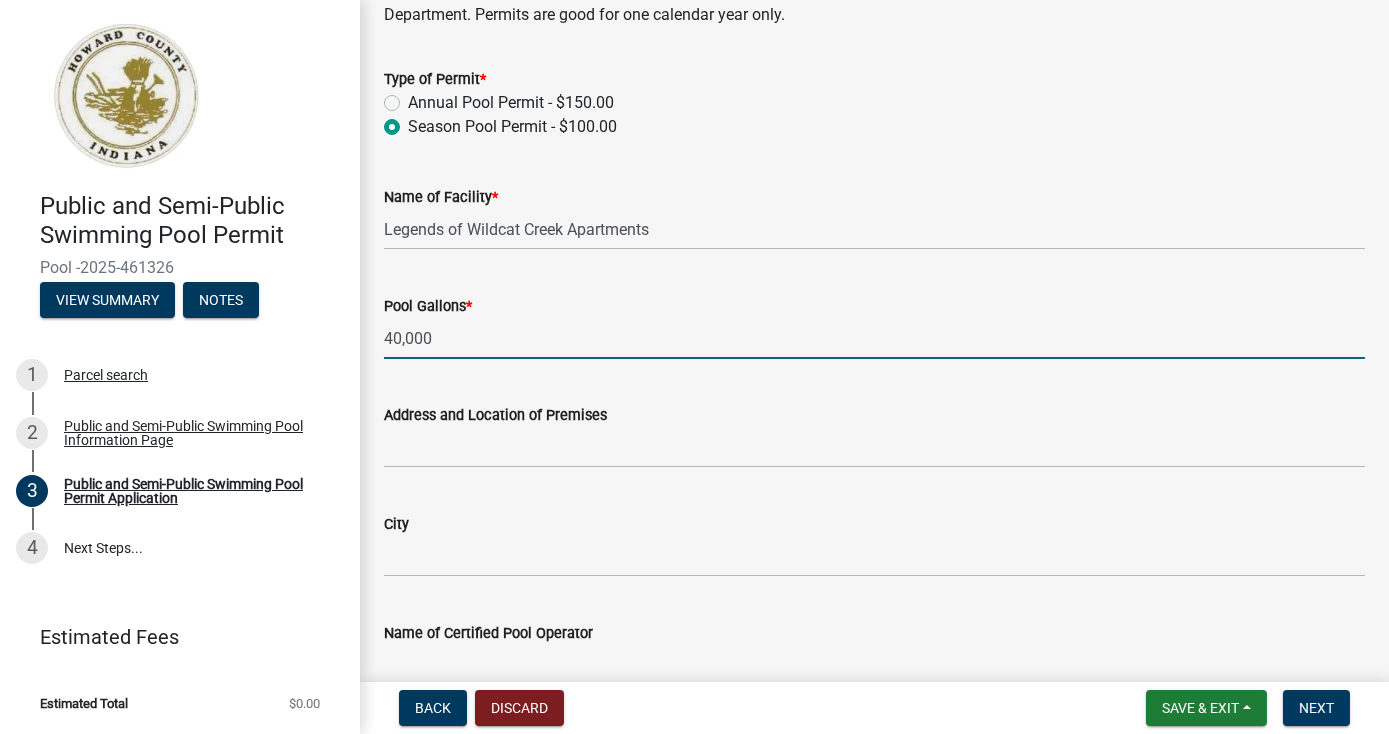 type on "40,000" 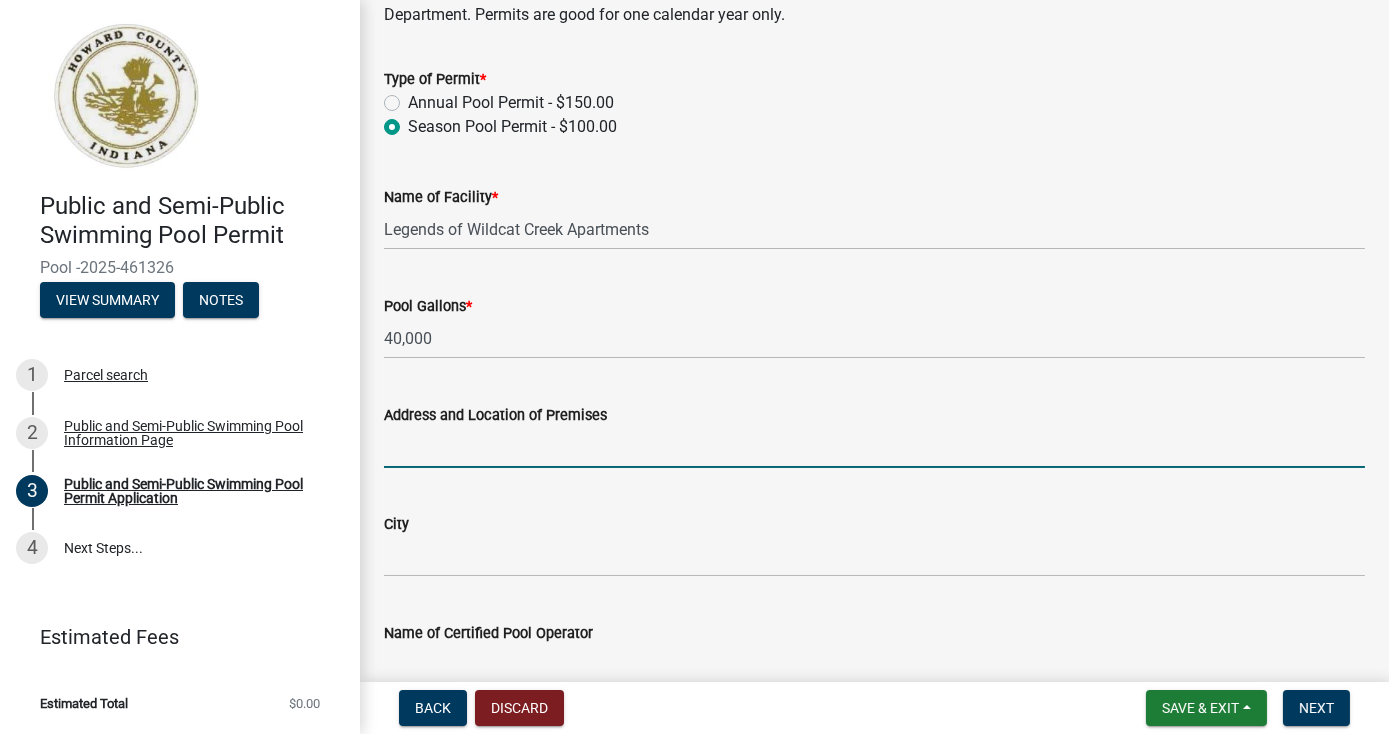 click on "Address and Location of Premises" at bounding box center [874, 447] 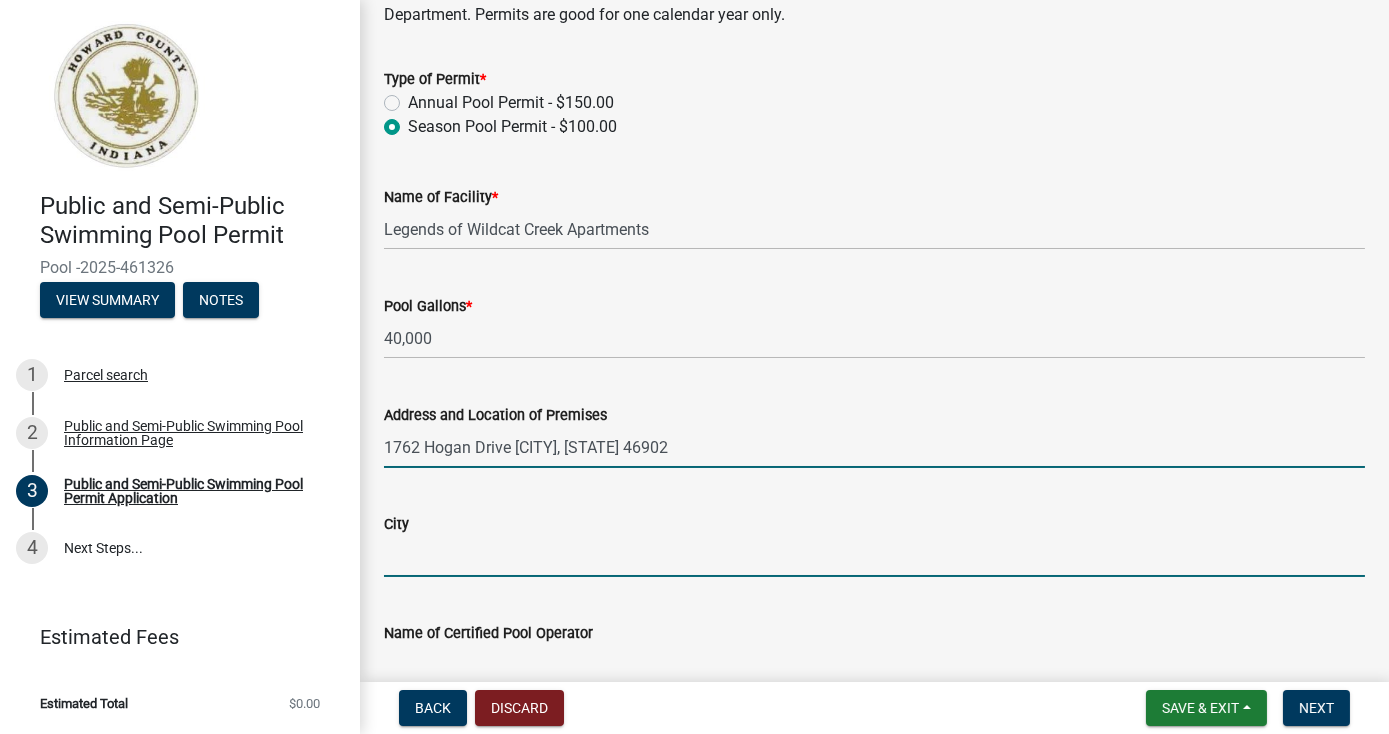type on "Kokomo" 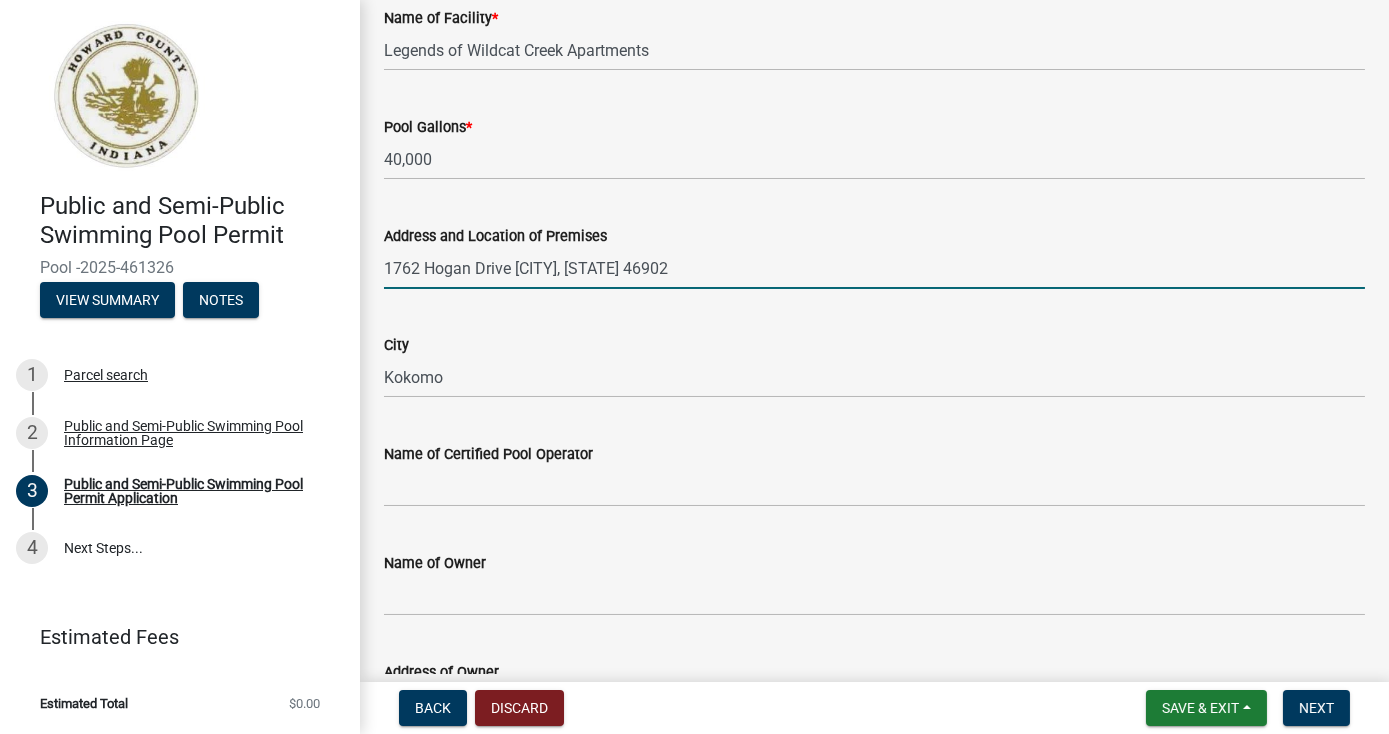 scroll, scrollTop: 363, scrollLeft: 0, axis: vertical 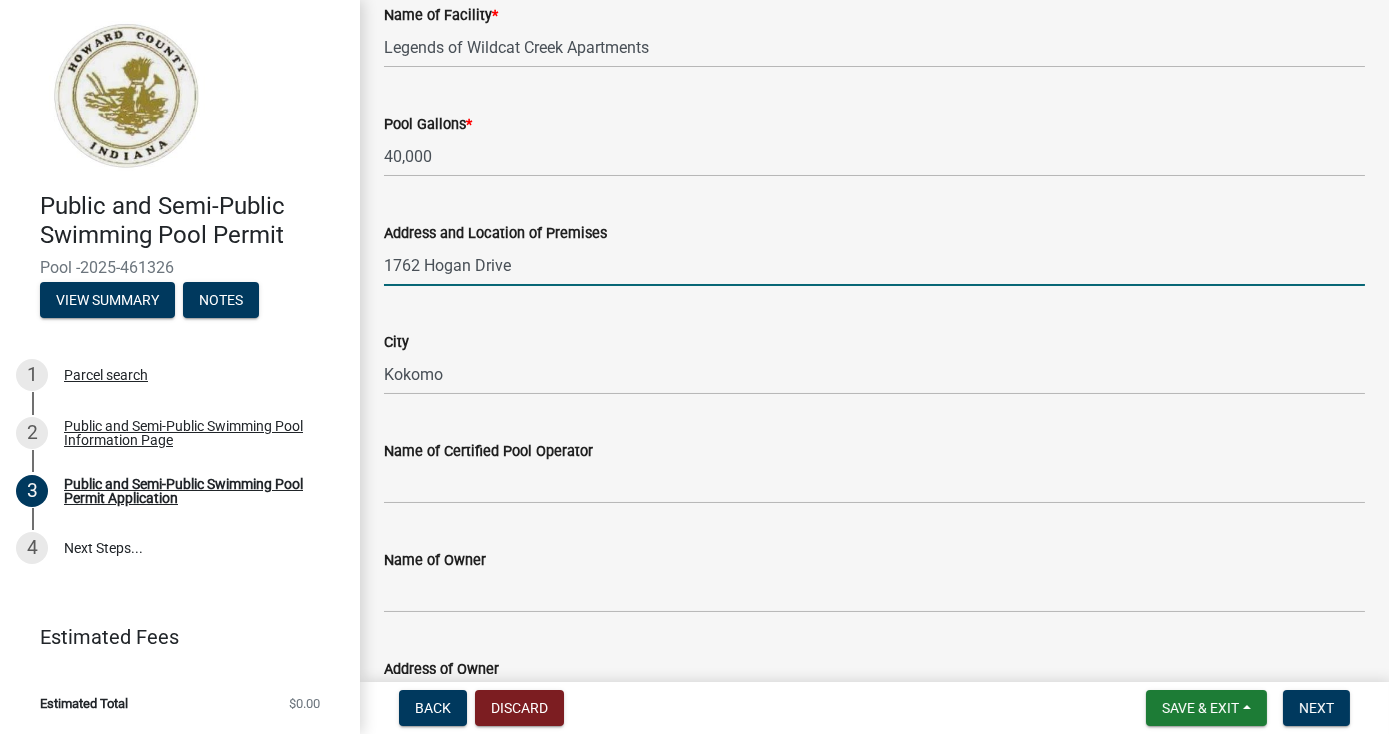 type on "1762 Hogan Drive" 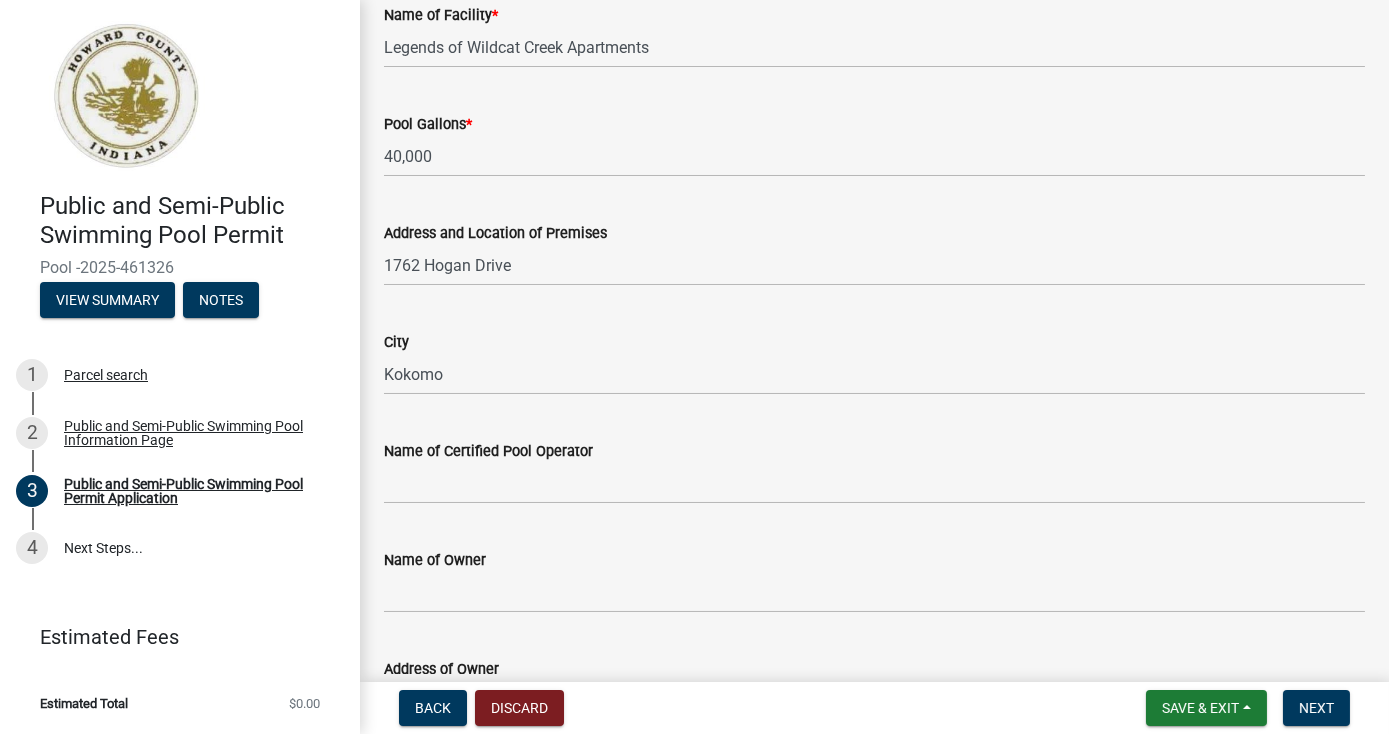 scroll, scrollTop: 454, scrollLeft: 0, axis: vertical 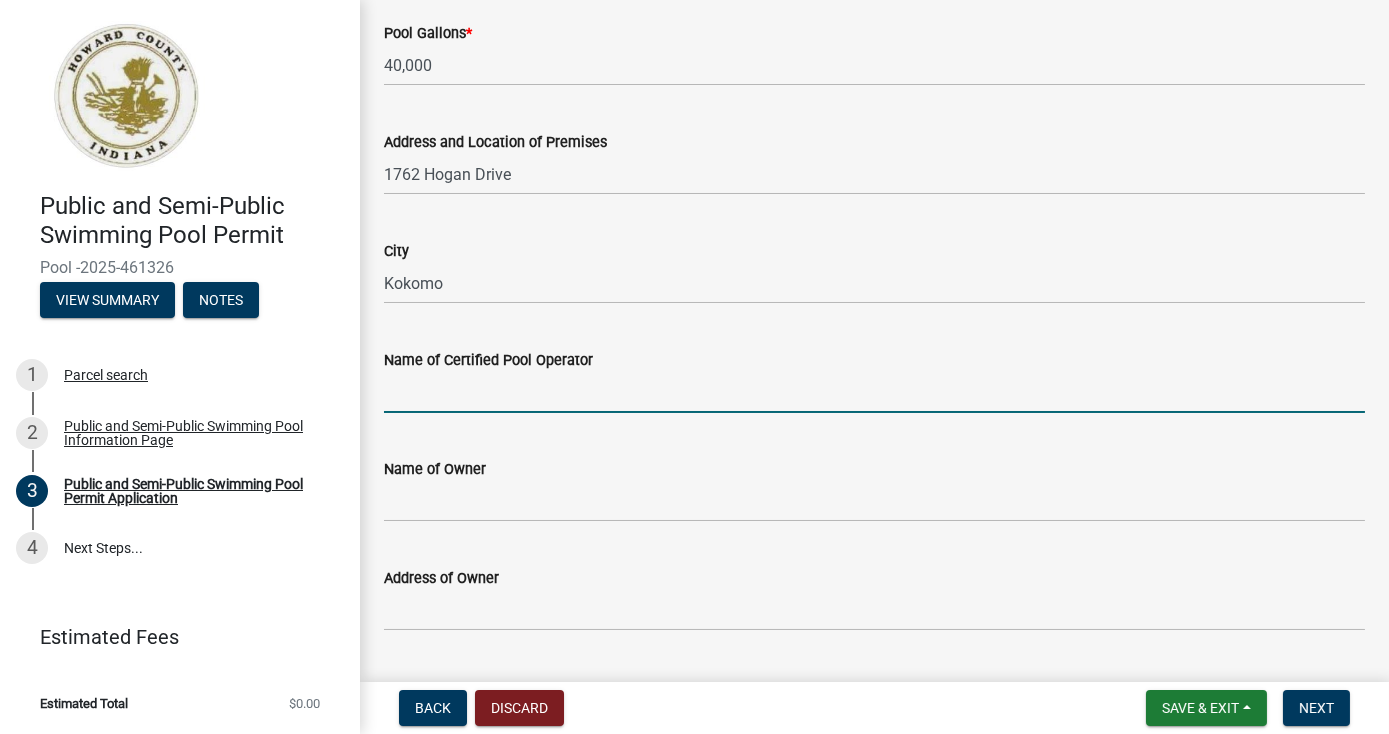 drag, startPoint x: 398, startPoint y: 392, endPoint x: 554, endPoint y: 389, distance: 156.02884 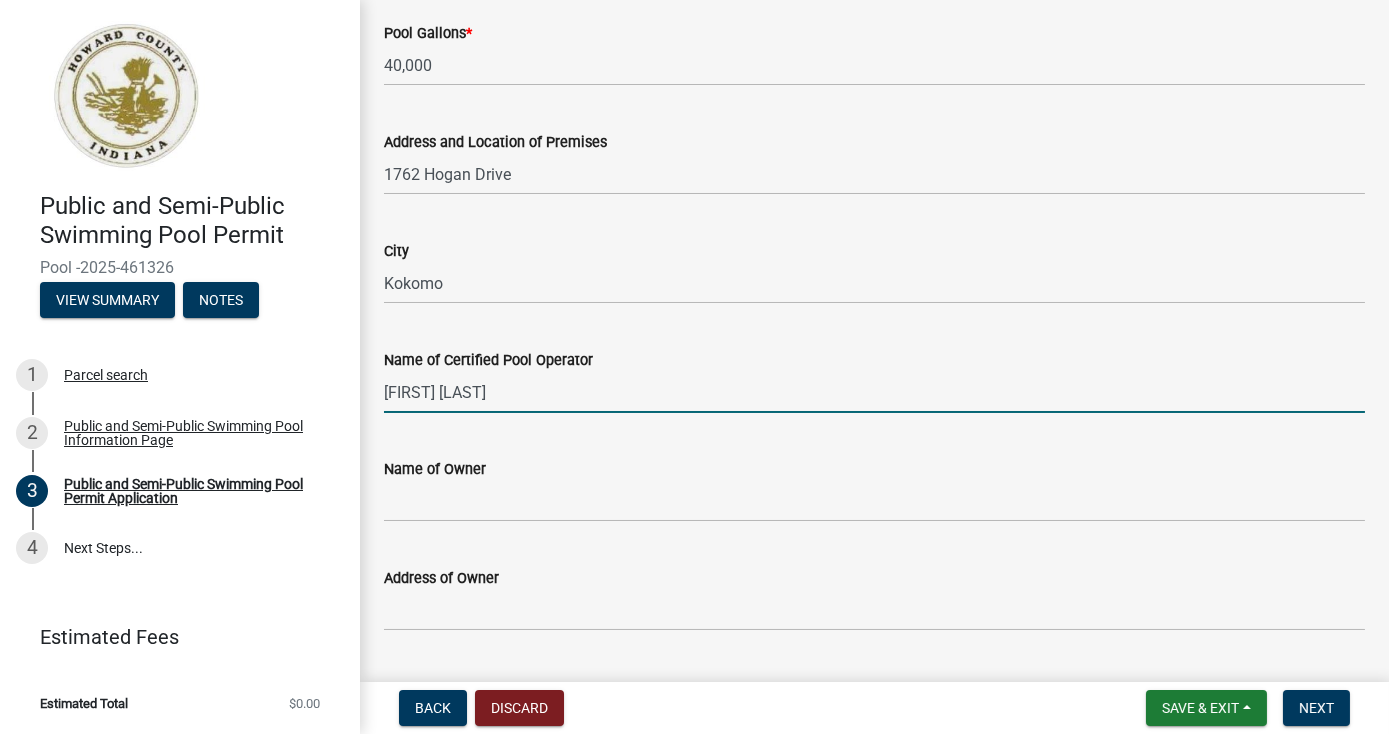 click on "[FIRST] [LAST]" at bounding box center [874, 392] 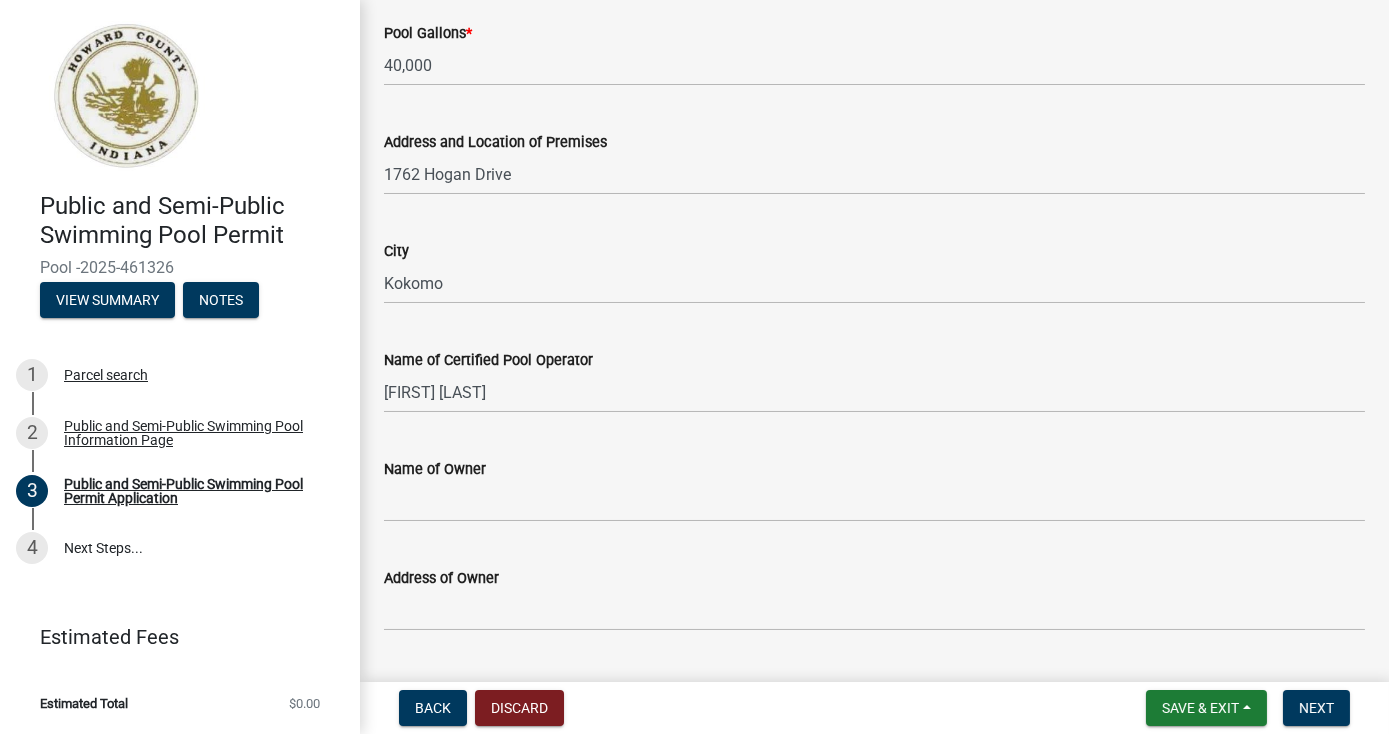 scroll, scrollTop: 545, scrollLeft: 0, axis: vertical 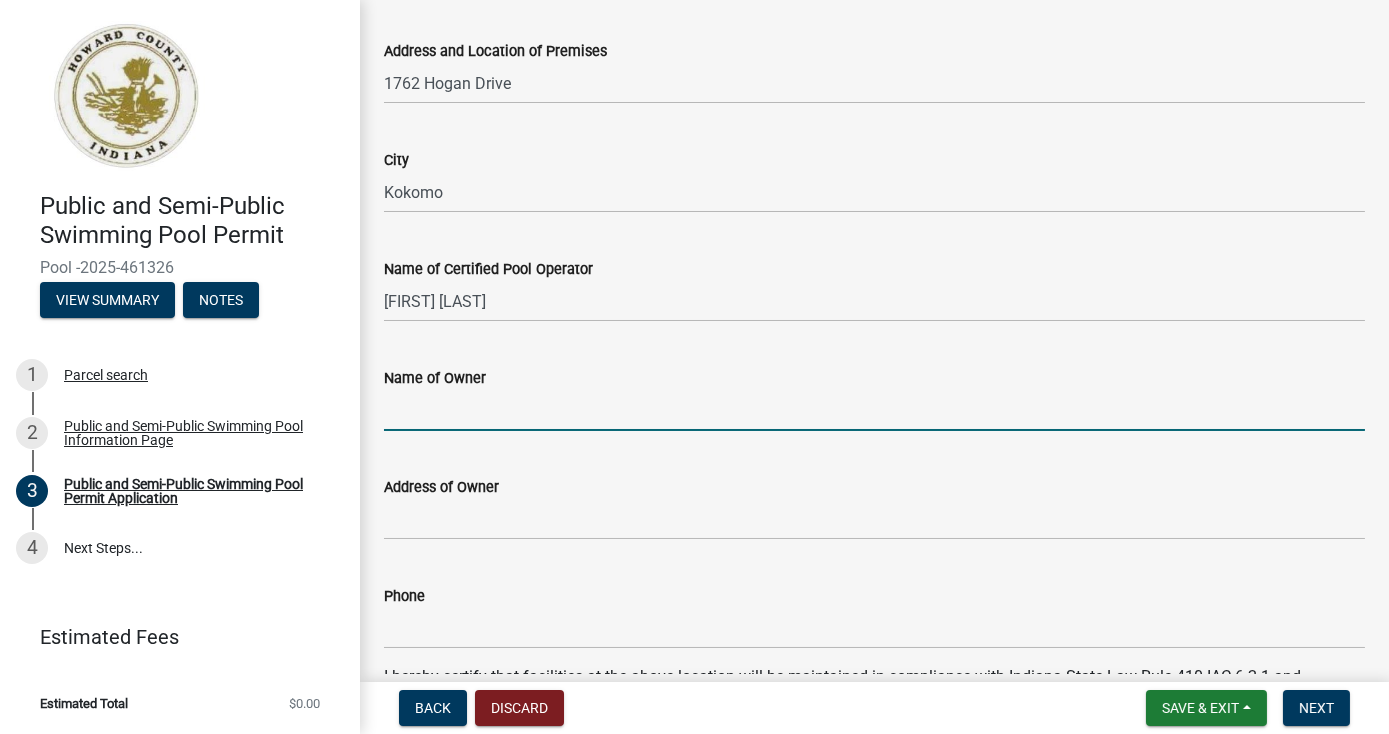drag, startPoint x: 400, startPoint y: 418, endPoint x: 463, endPoint y: 411, distance: 63.387695 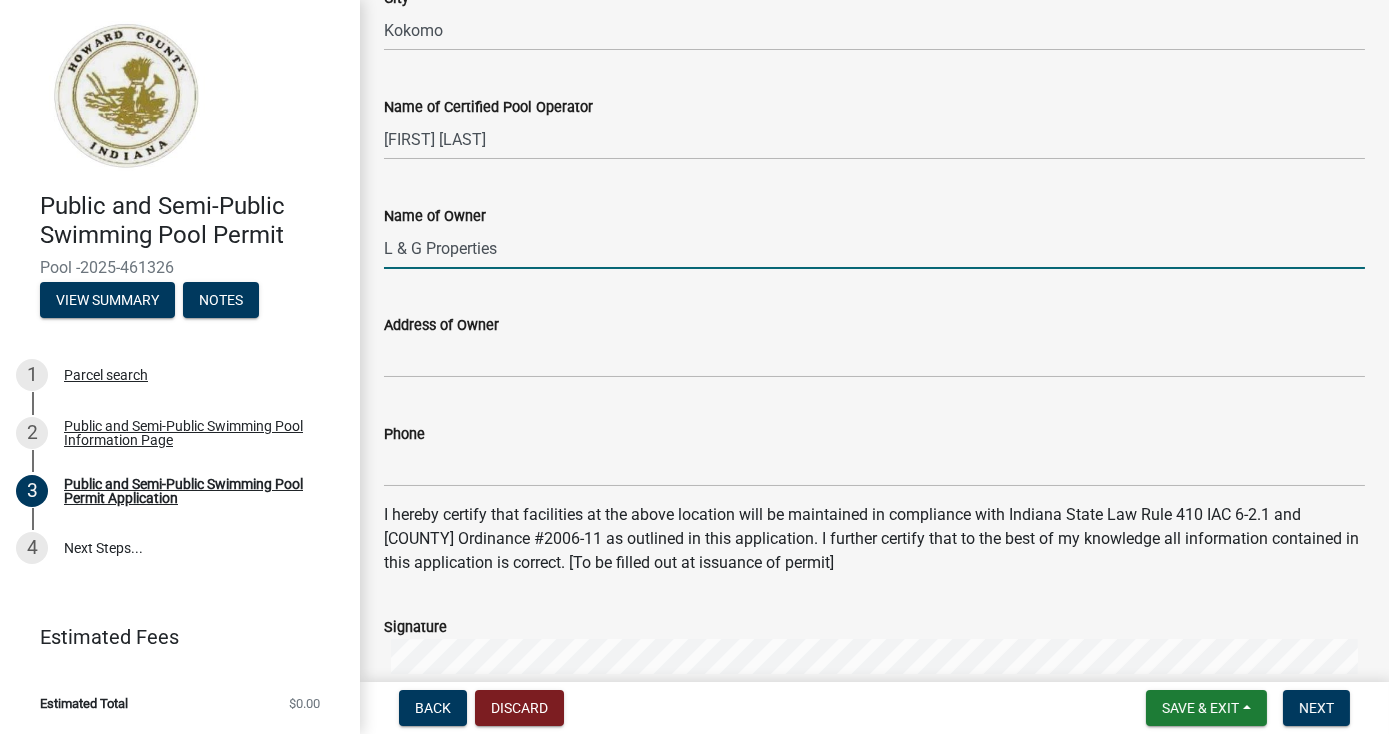 scroll, scrollTop: 727, scrollLeft: 0, axis: vertical 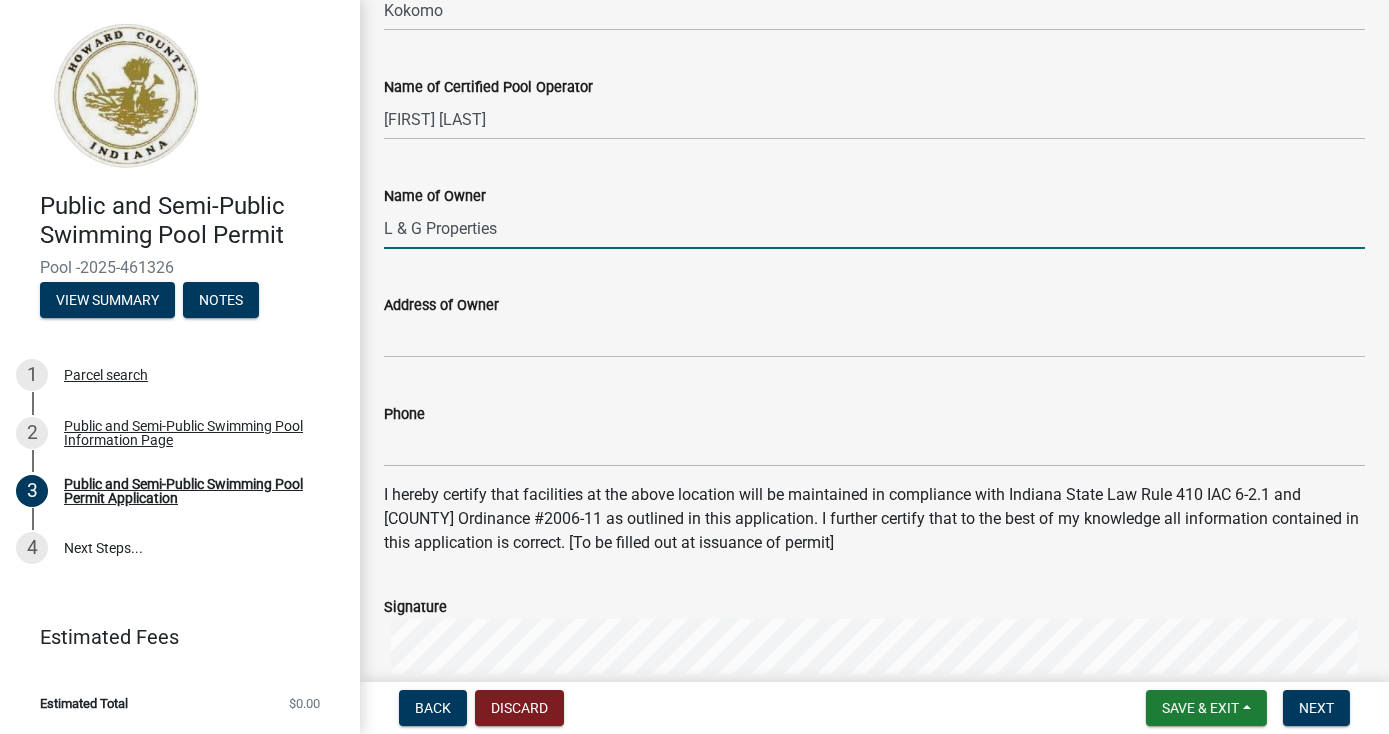 type on "L & G Properties" 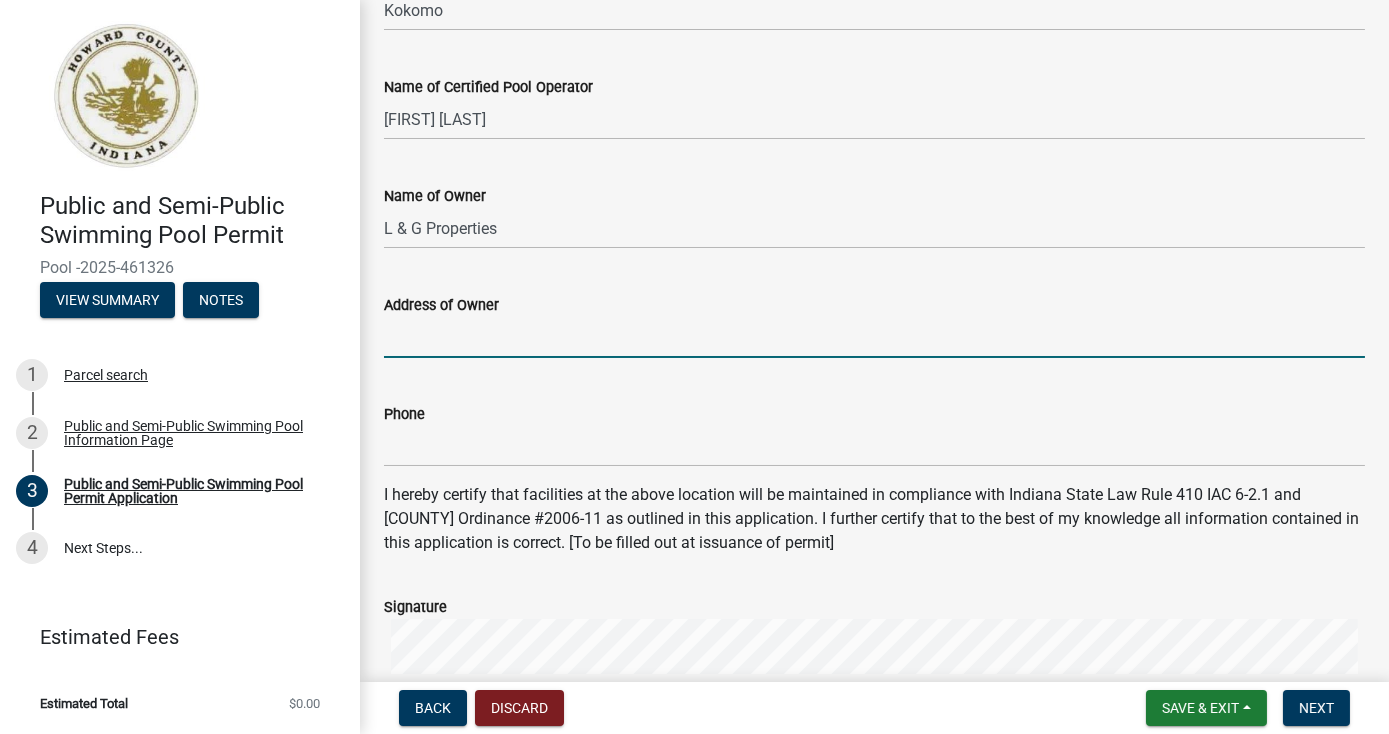 click on "Address of Owner" at bounding box center (874, 337) 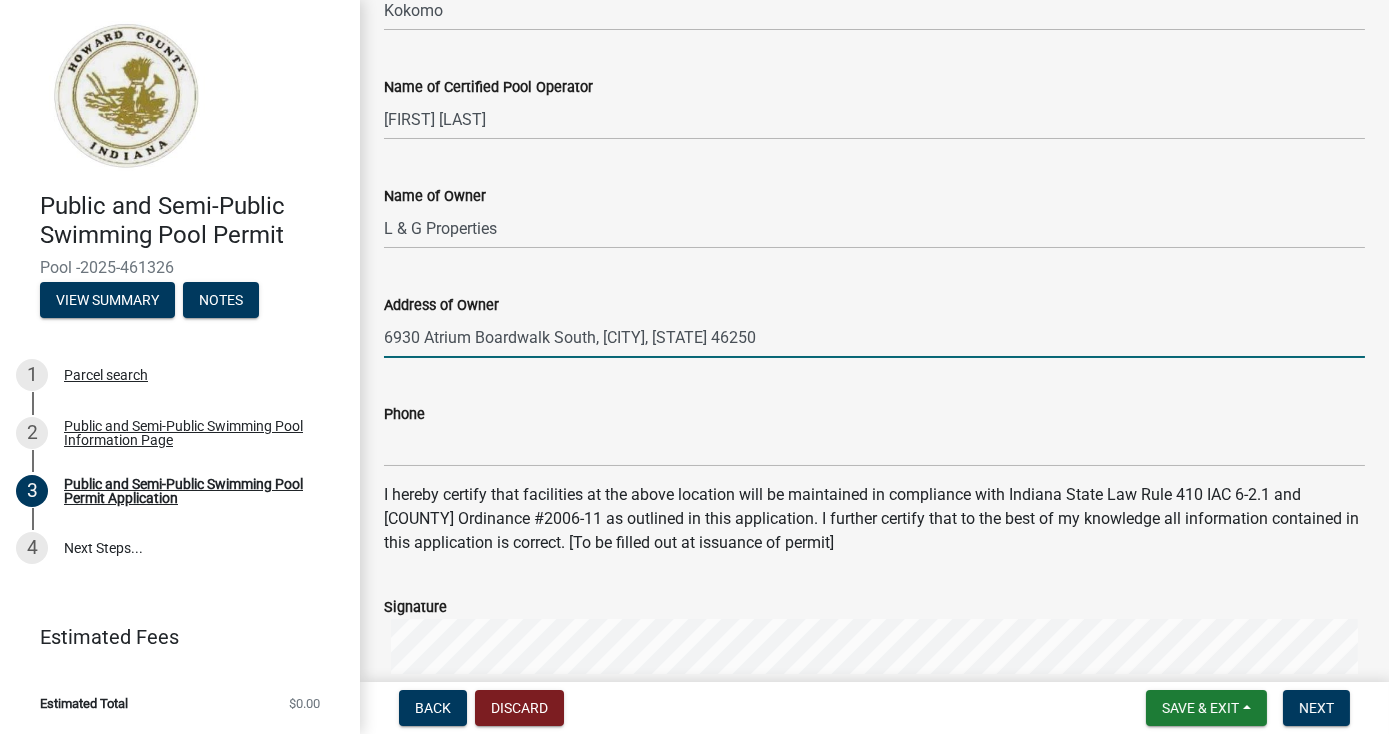 type on "6930 Atrium Boardwalk South, [CITY], [STATE] 46250" 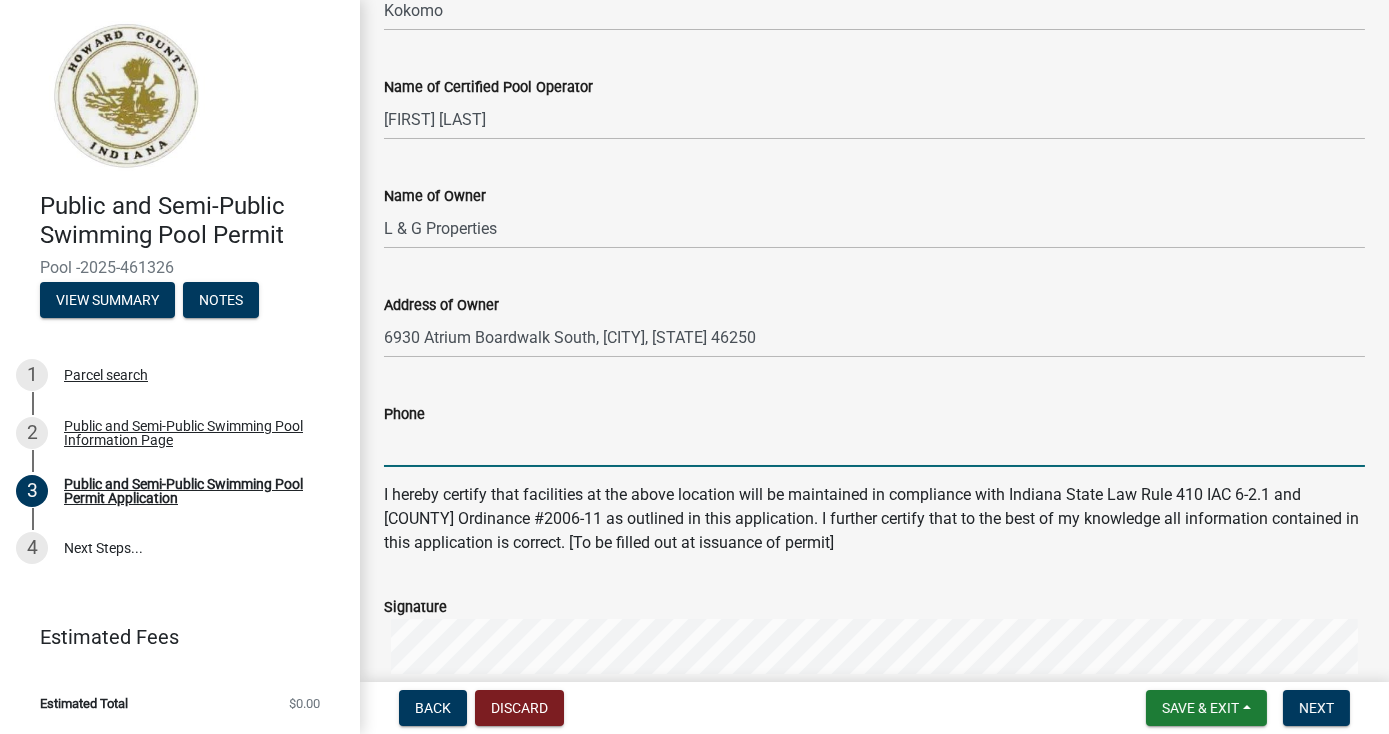 click on "Phone" at bounding box center (874, 446) 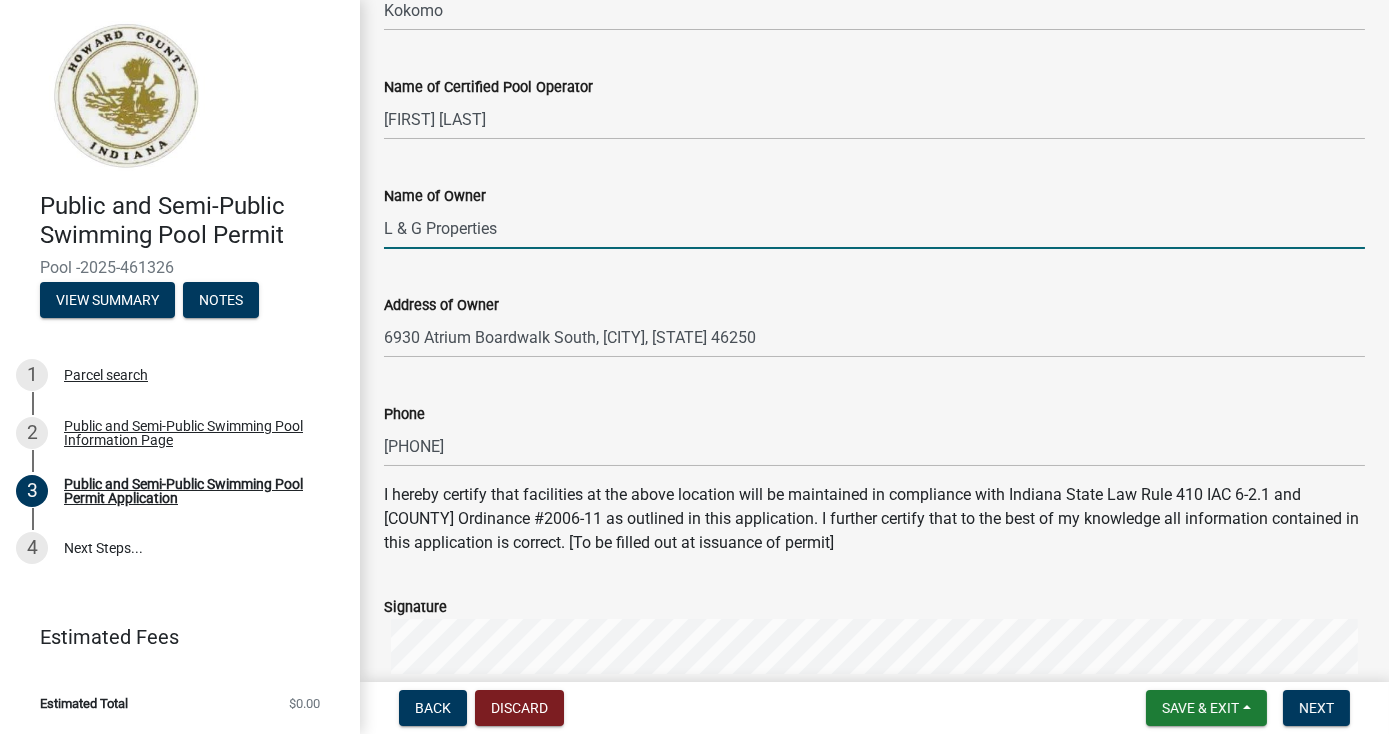 click on "L & G Properties" at bounding box center (874, 228) 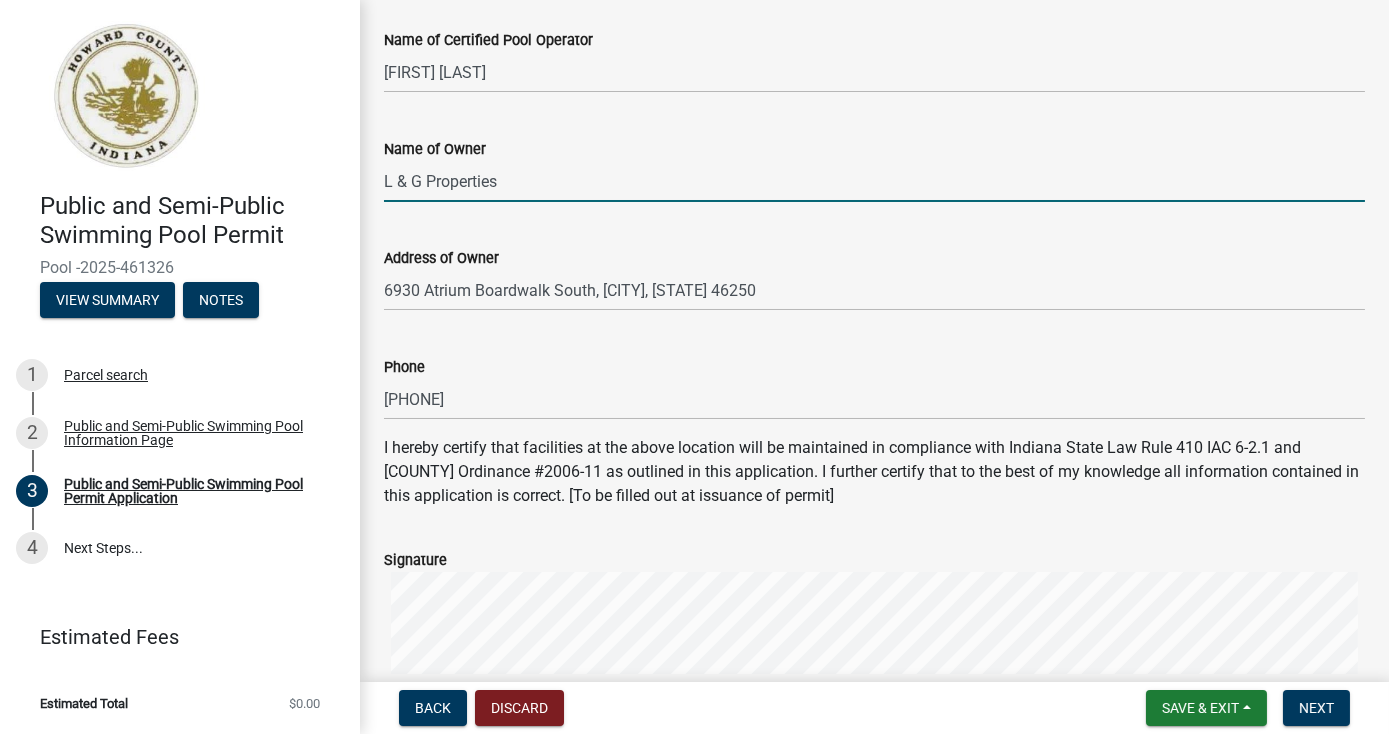 scroll, scrollTop: 909, scrollLeft: 0, axis: vertical 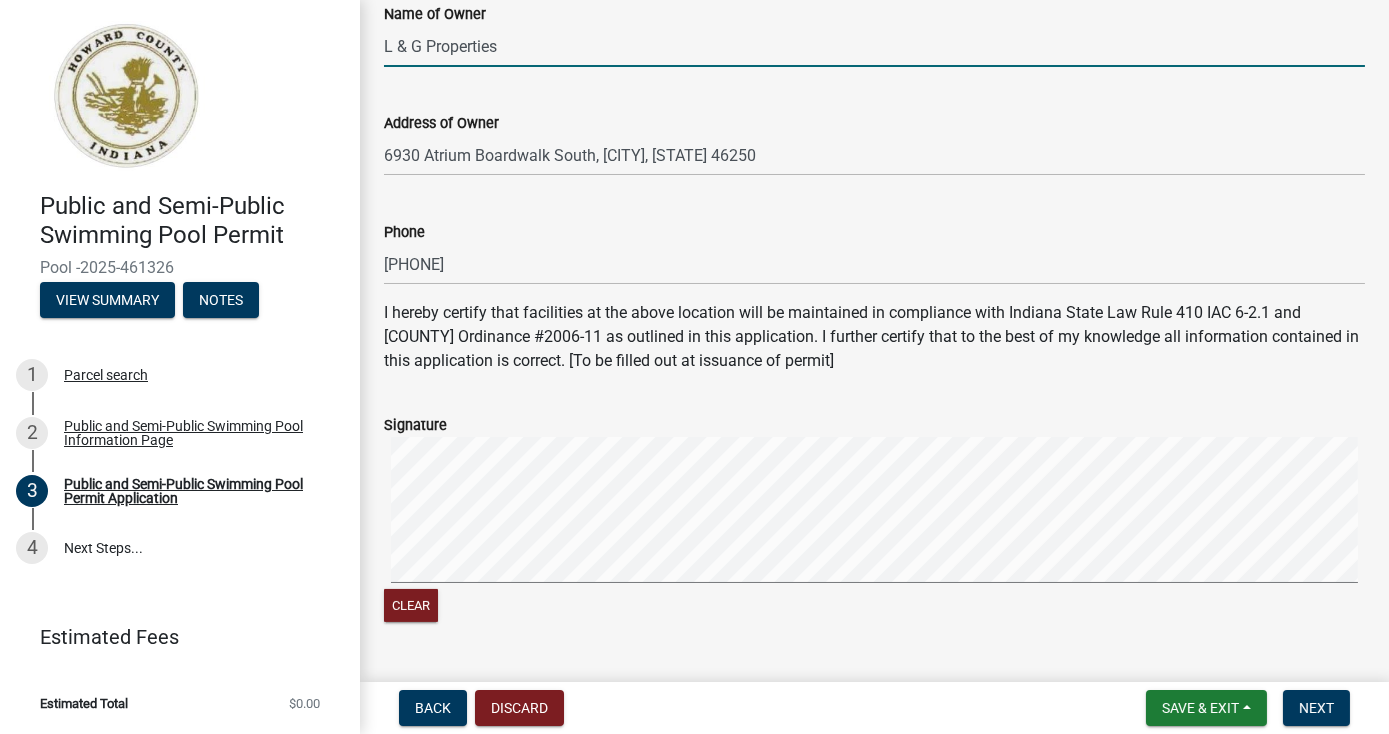 click on "Clear" 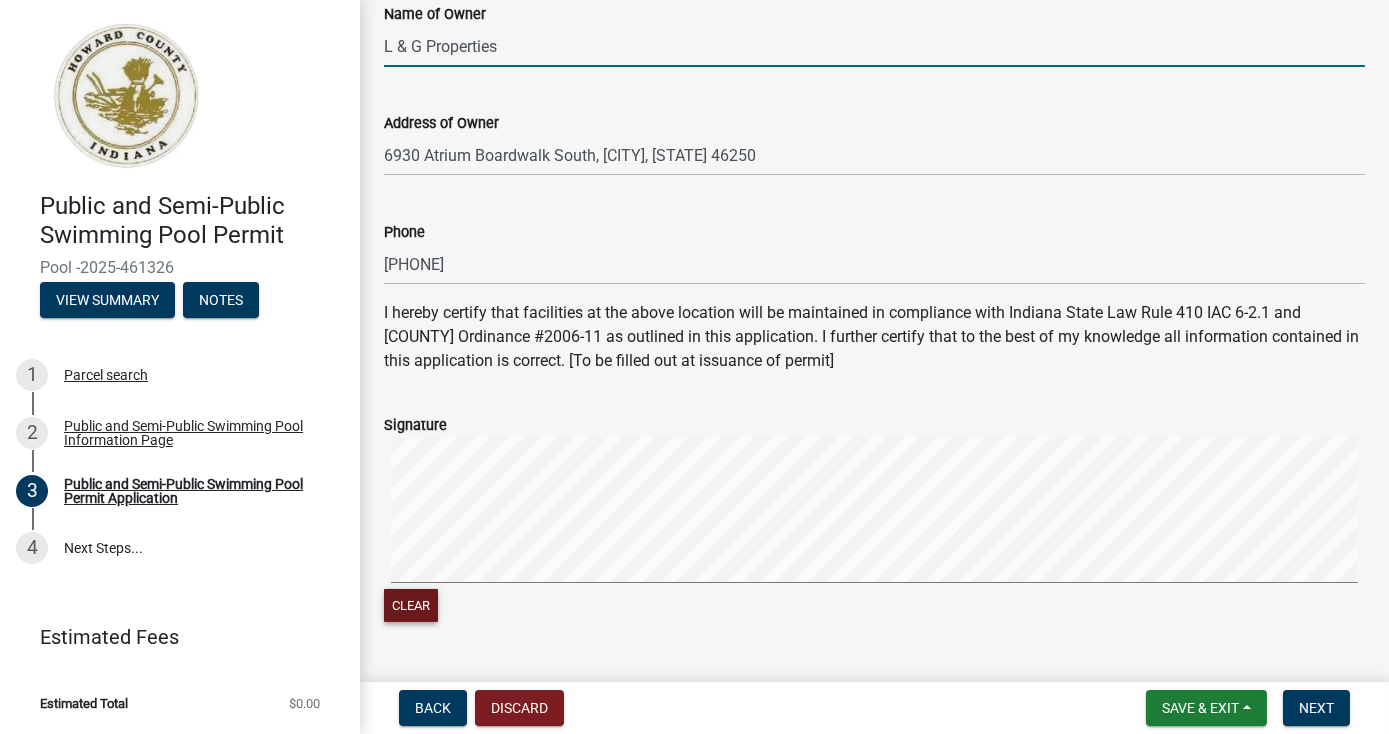 click on "Clear" 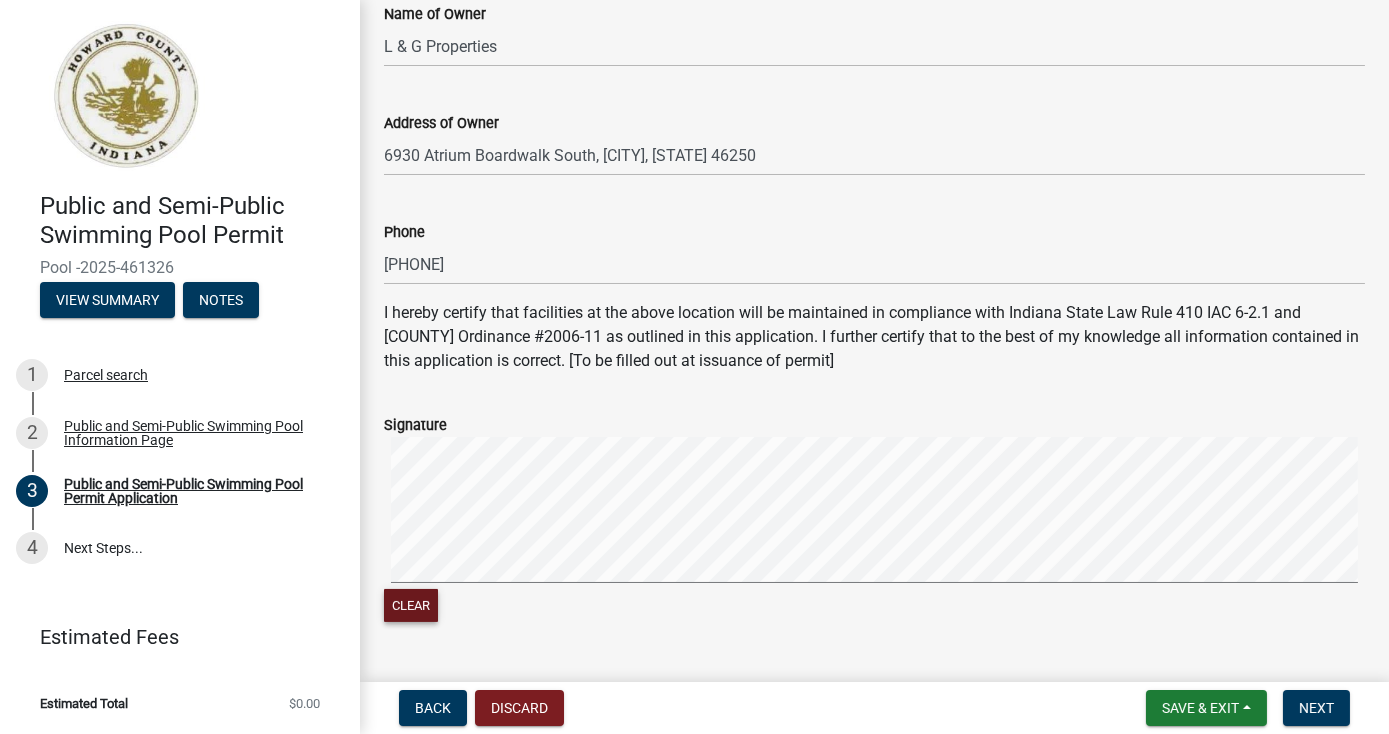 click at bounding box center [874, 513] 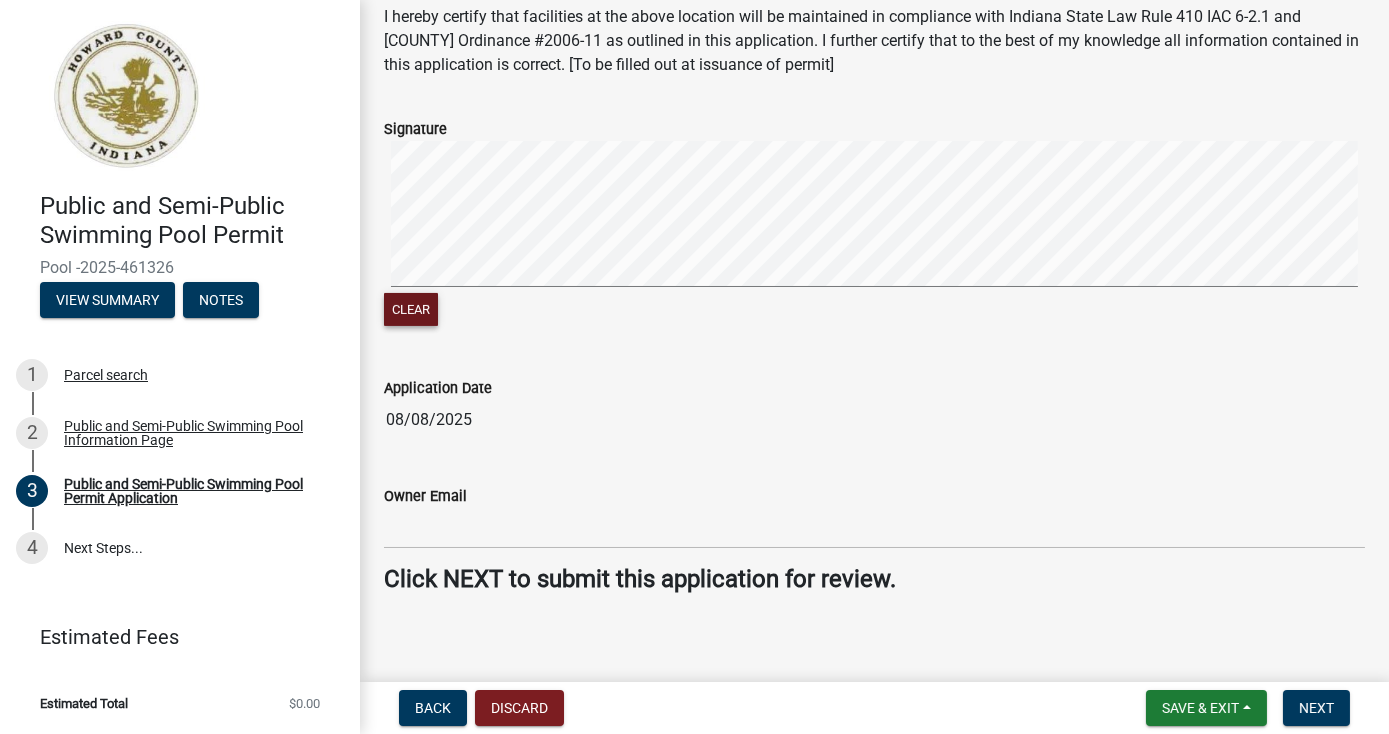 scroll, scrollTop: 1217, scrollLeft: 0, axis: vertical 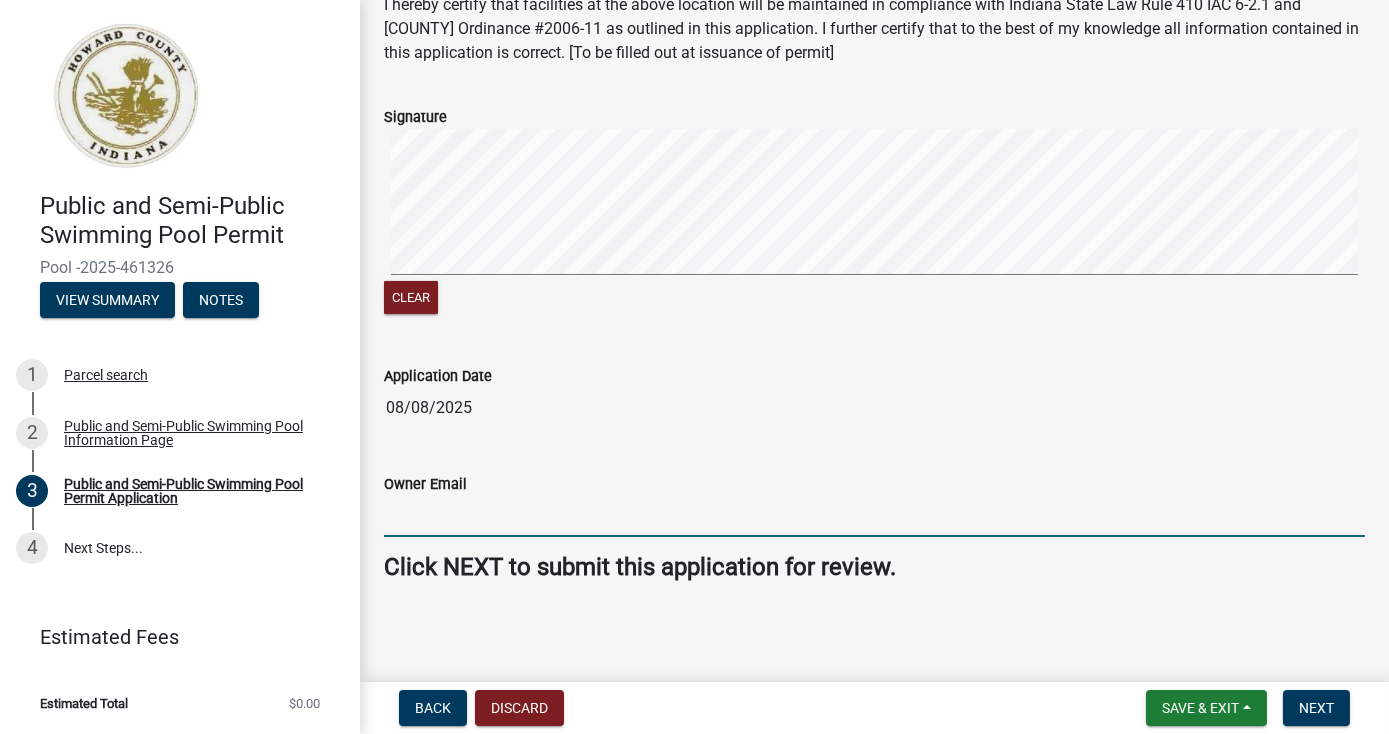 click on "Owner Email" at bounding box center (874, 516) 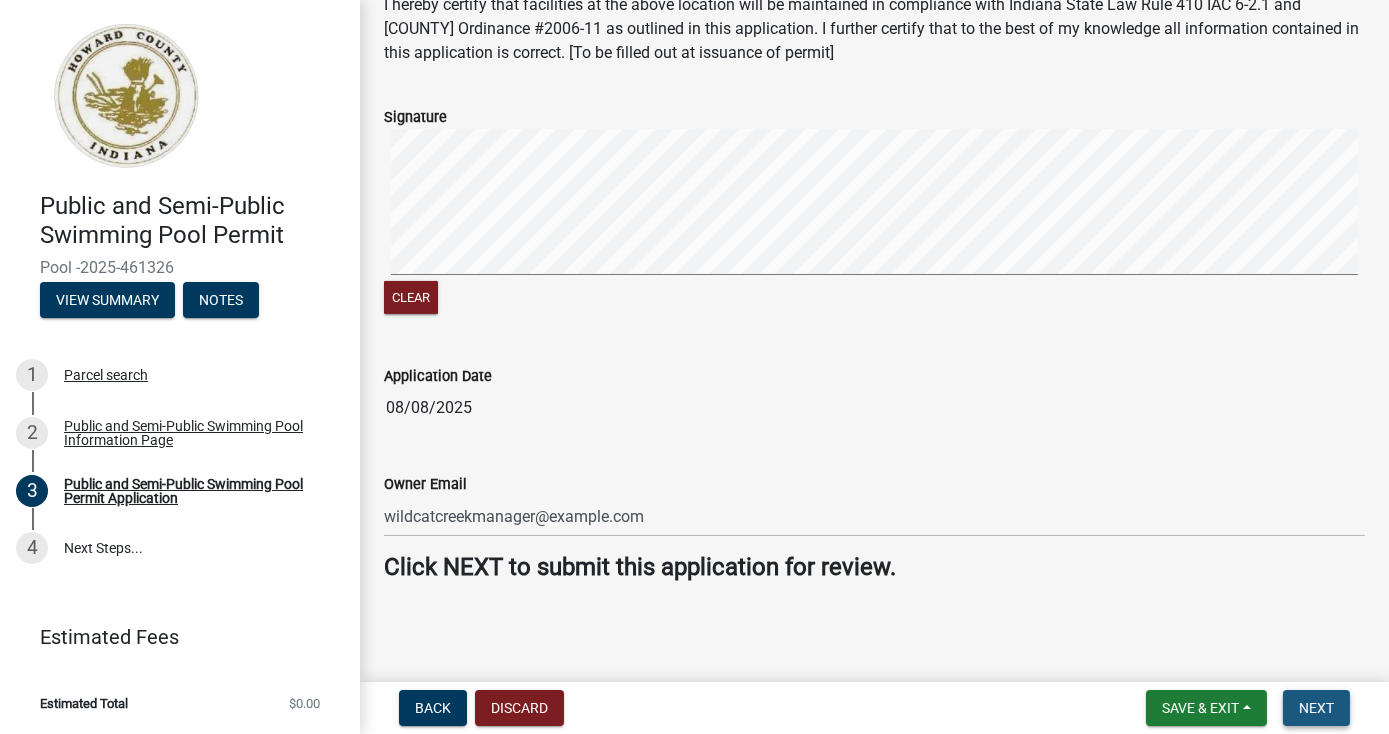 click on "Next" at bounding box center [1316, 708] 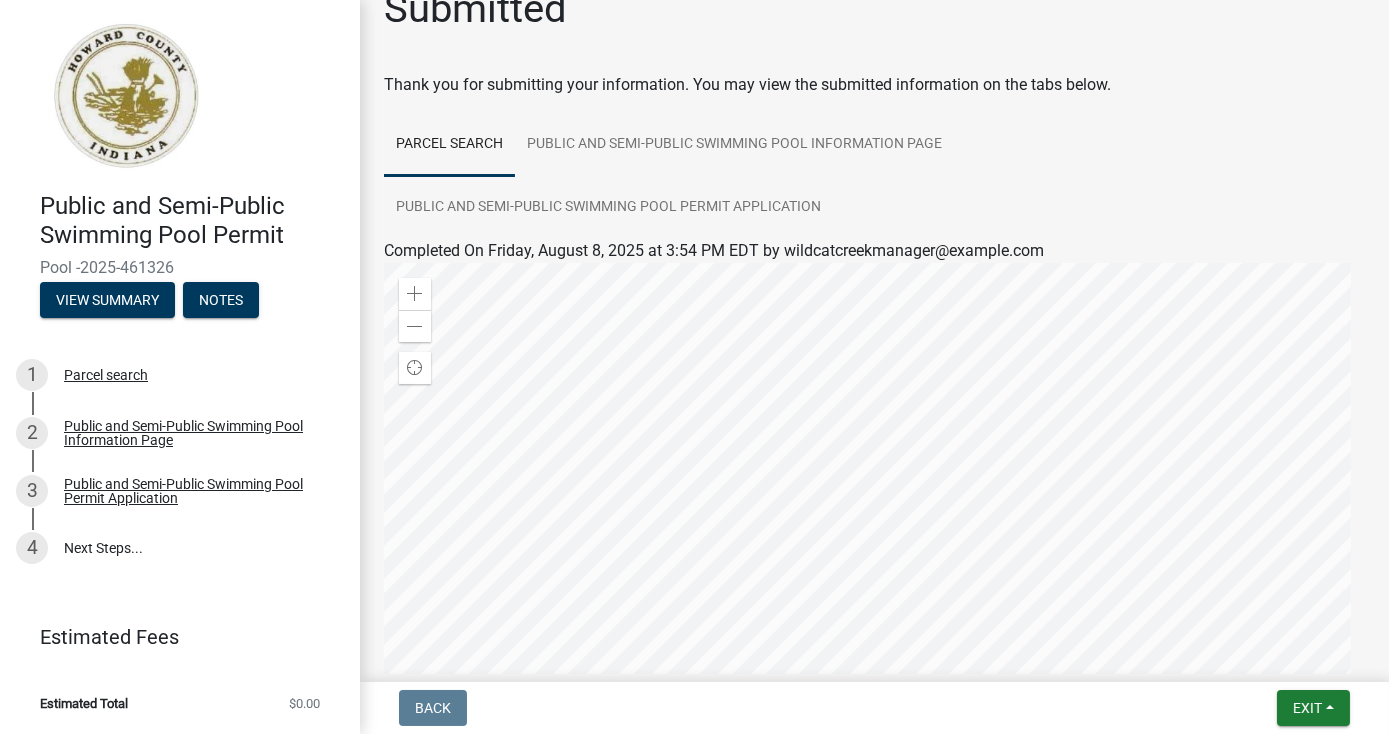 scroll, scrollTop: 0, scrollLeft: 0, axis: both 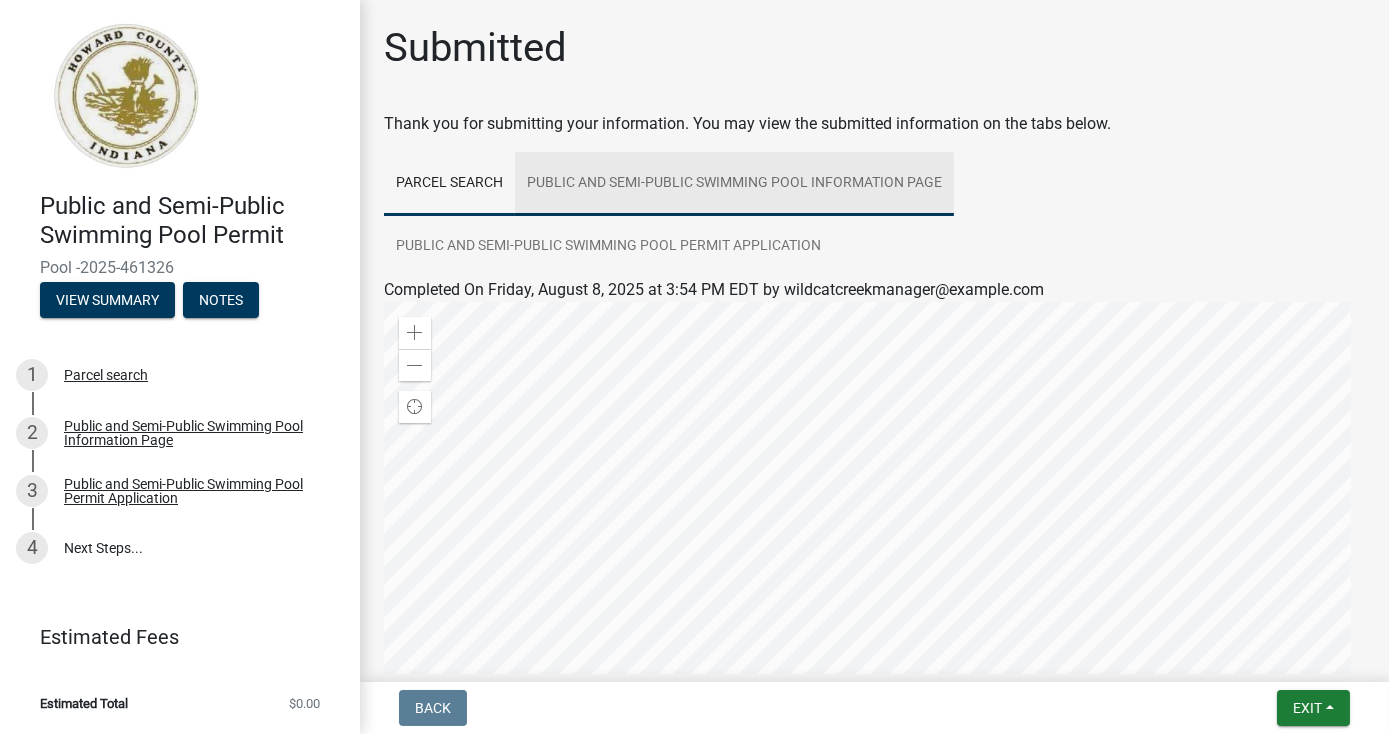 click on "Public and Semi-Public Swimming Pool Information Page" at bounding box center (734, 184) 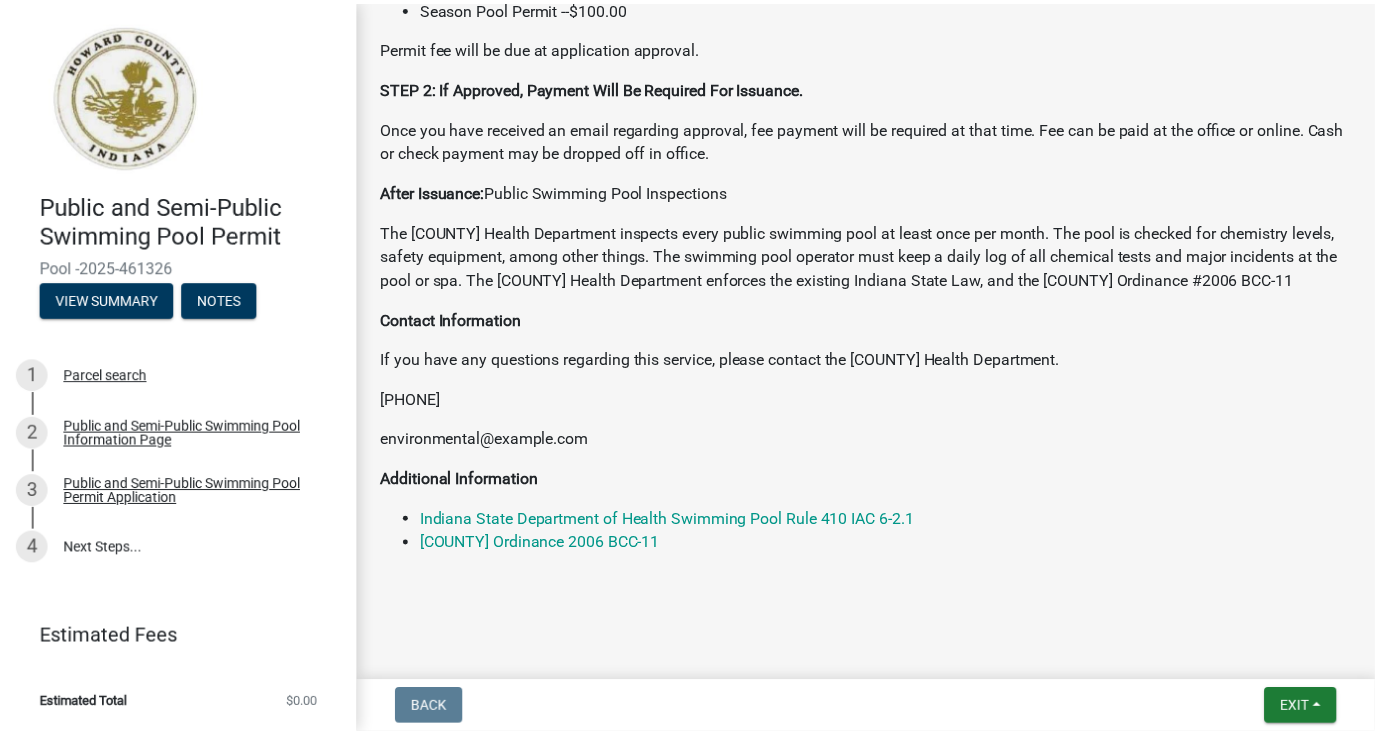 scroll, scrollTop: 472, scrollLeft: 0, axis: vertical 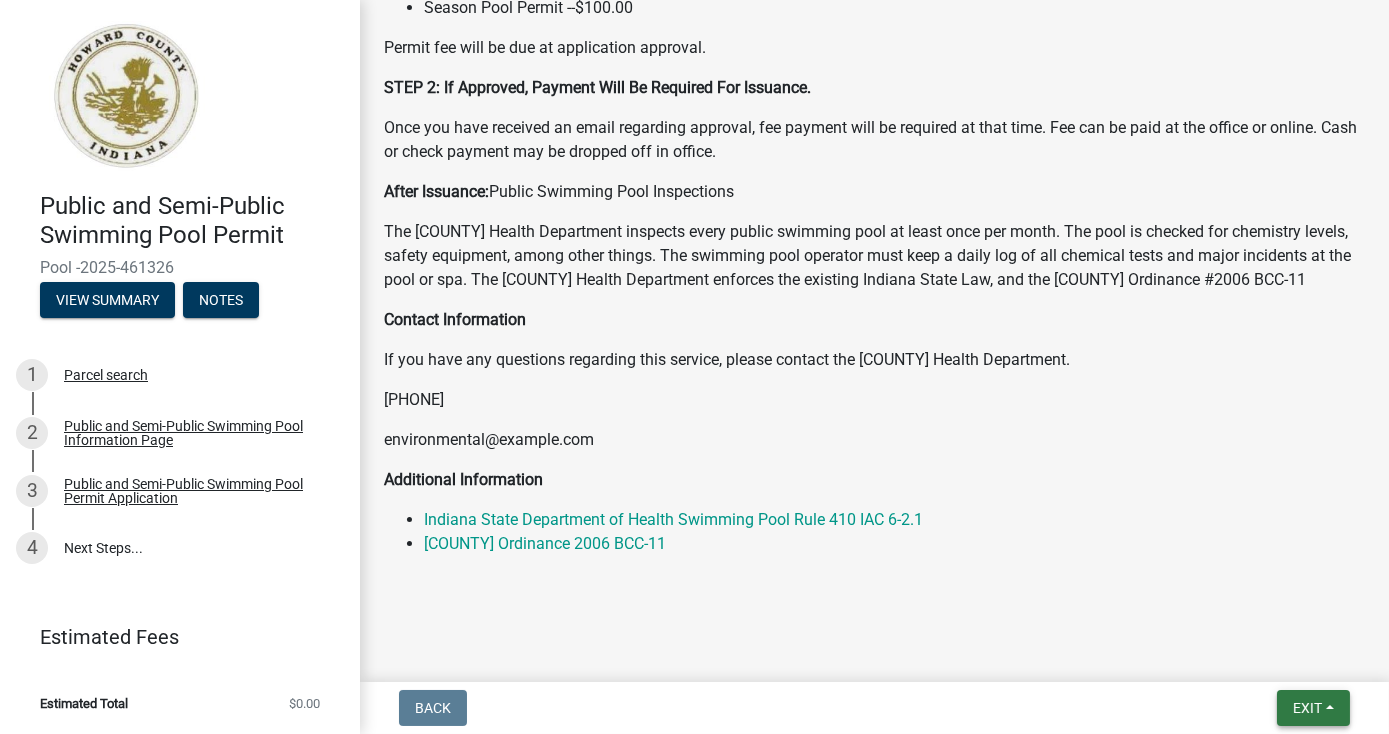 click on "Exit" at bounding box center (1307, 708) 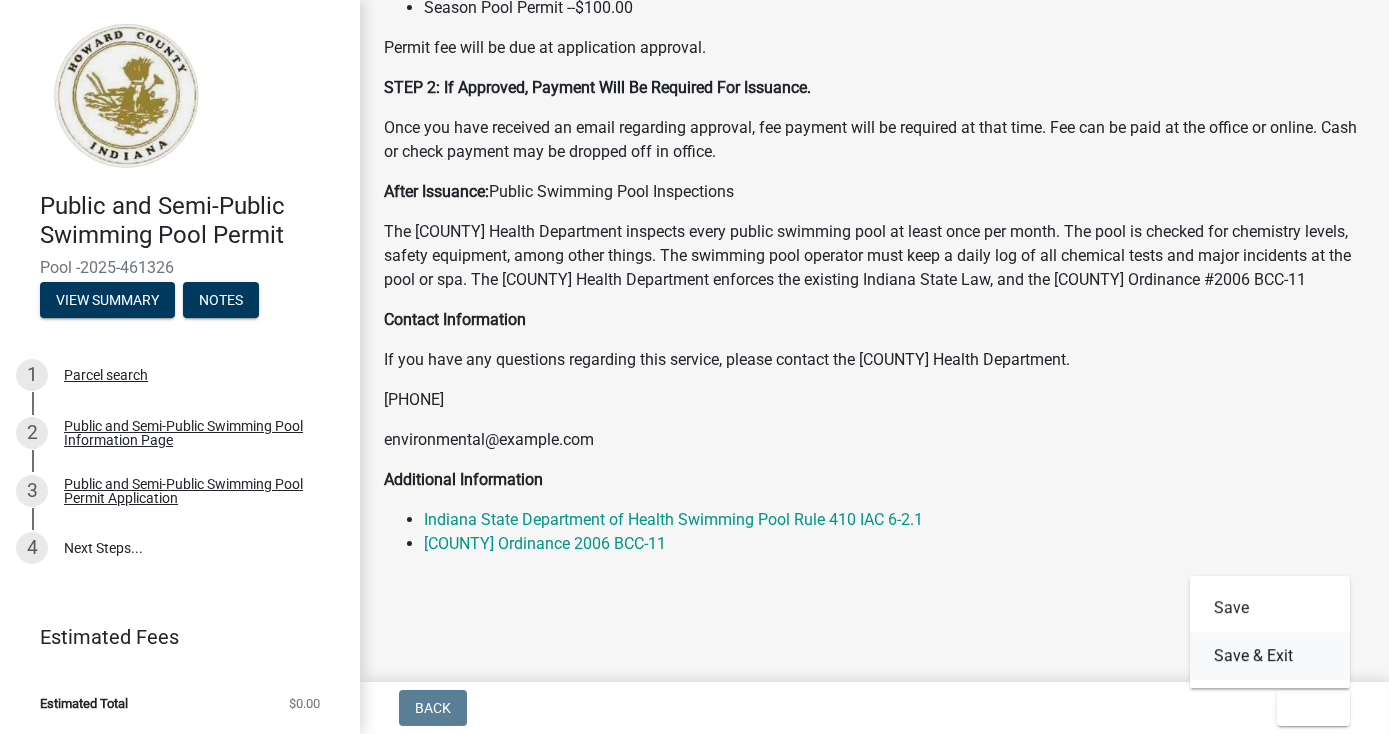 click on "Save & Exit" at bounding box center (1270, 656) 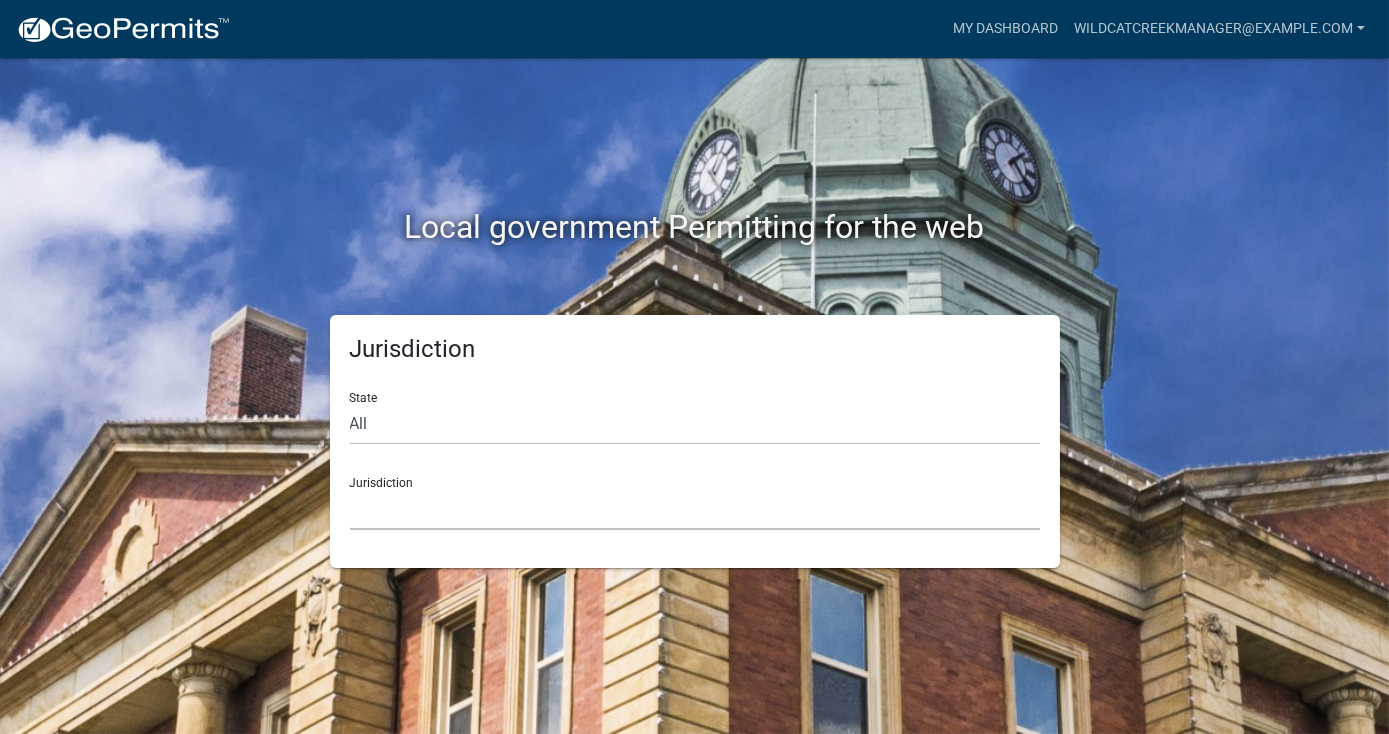 click on "Custer County, Colorado   City of Bainbridge, Georgia   Cook County, Georgia   Crawford County, Georgia   Gilmer County, Georgia   Haralson County, Georgia   Jasper County, Georgia   Madison County, Georgia   Putnam County, Georgia   Talbot County, Georgia   Troup County, Georgia   City of Charlestown, Indiana   City of Jeffersonville, Indiana   City of Logansport, Indiana   Decatur County, Indiana   Grant County, Indiana   Howard County, Indiana   Huntington County, Indiana   Jasper County, Indiana   Kosciusko County, Indiana   La Porte County, Indiana   Miami County, Indiana   Montgomery County, Indiana   Morgan County, Indiana   Newton County, Indiana   Porter County, Indiana   River Ridge Development Authority, Indiana   Tippecanoe County, Indiana   Vigo County, Indiana   Wells County, Indiana   Whitley County, Indiana   Boone County, Iowa   Butler County, Iowa   Cerro Gordo County, Iowa   City of Harlan, Iowa   City of Indianola, Iowa   City of Newton, Iowa   Clayton County, Iowa   Grundy County, Iowa" 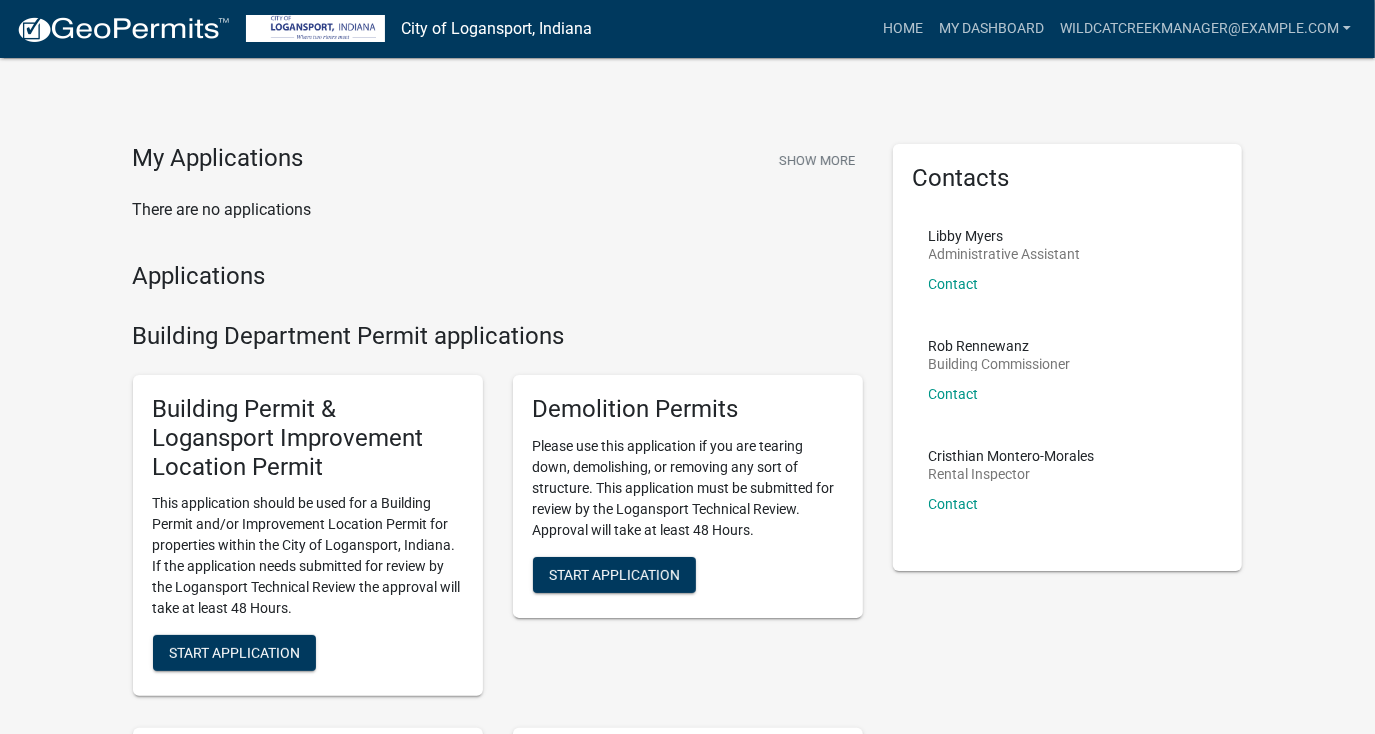click on "Applications" at bounding box center (498, 276) 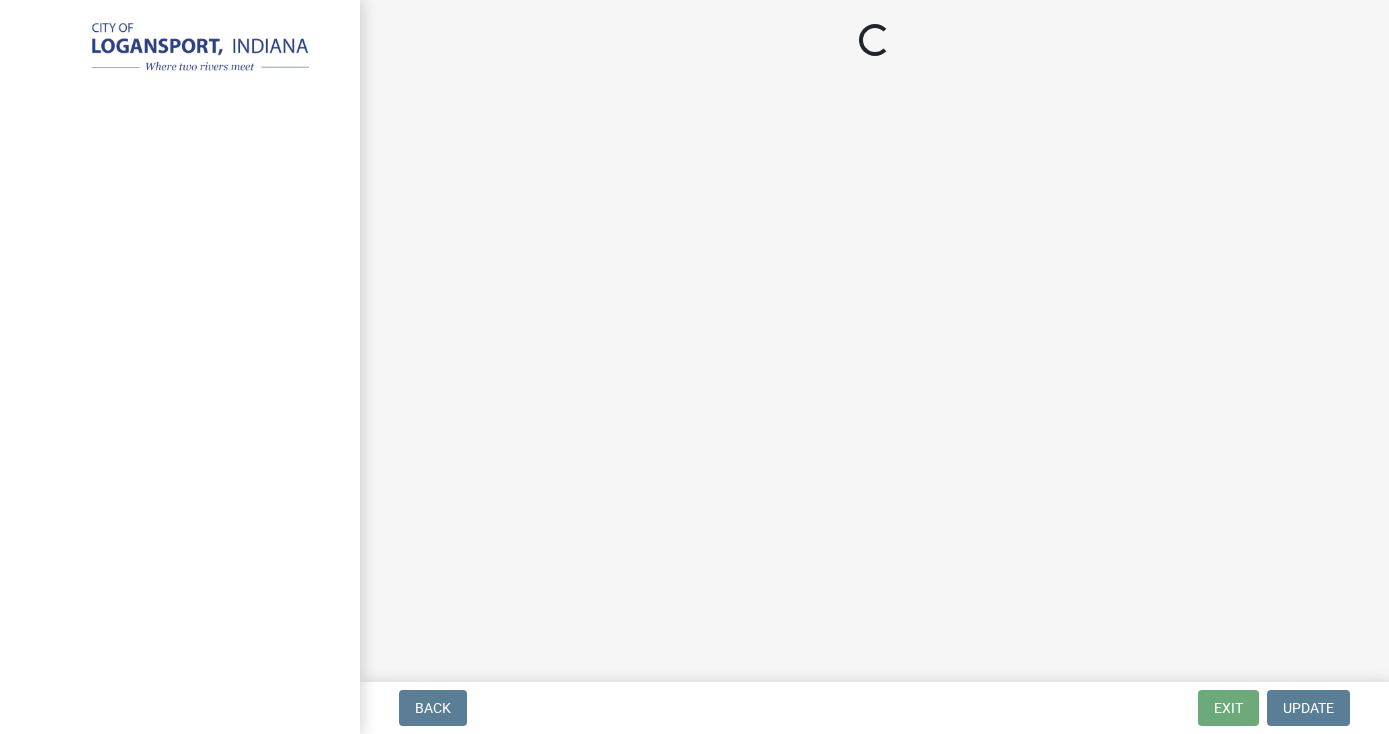 scroll, scrollTop: 0, scrollLeft: 0, axis: both 